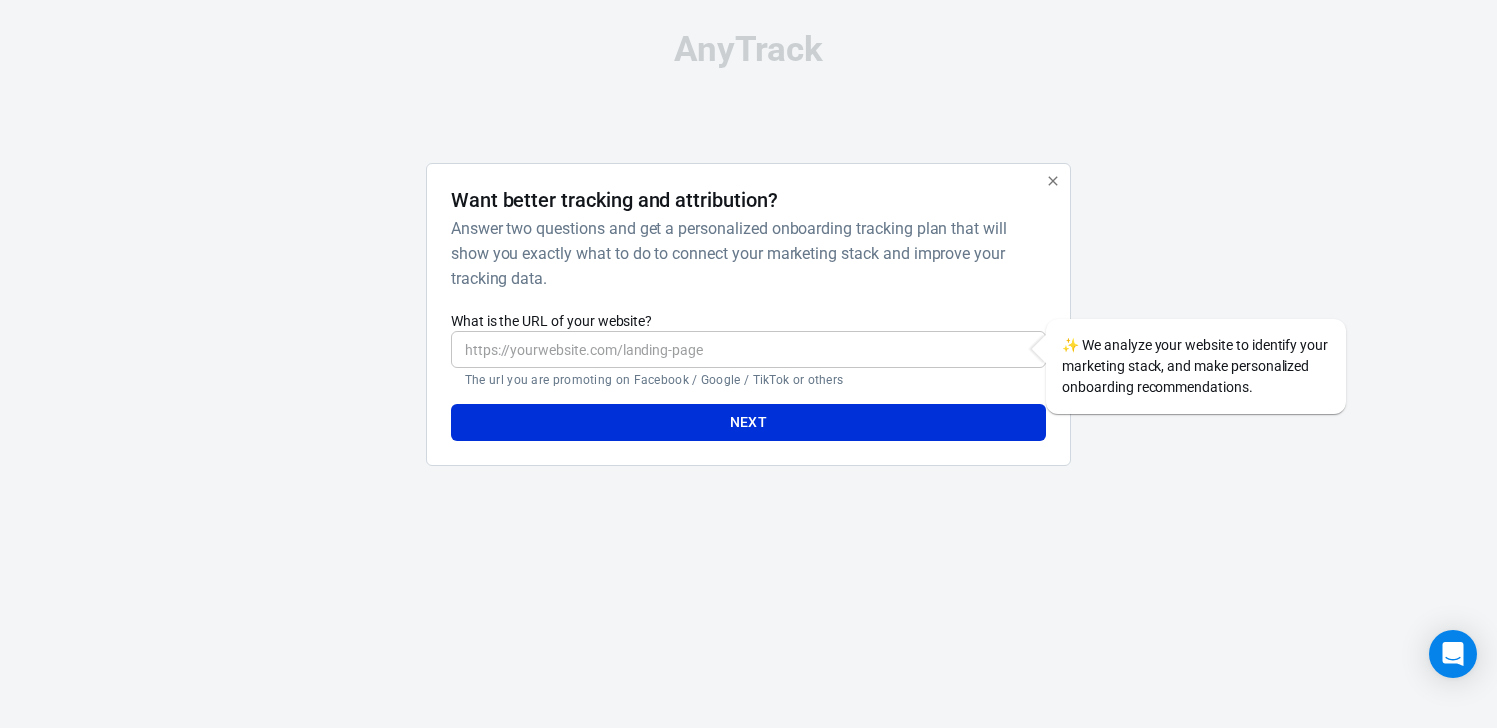 scroll, scrollTop: 0, scrollLeft: 0, axis: both 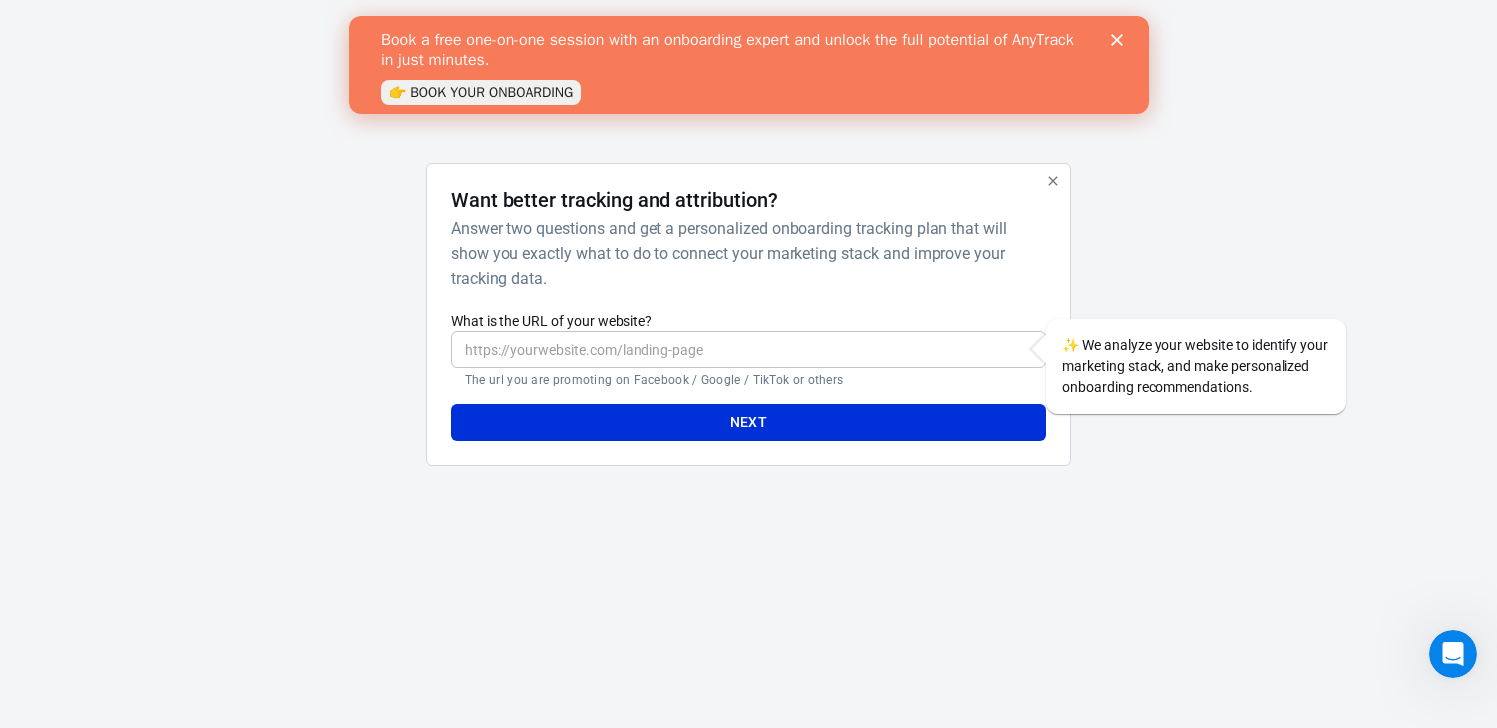 click on "👉 BOOK YOUR ONBOARDING" at bounding box center (480, 92) 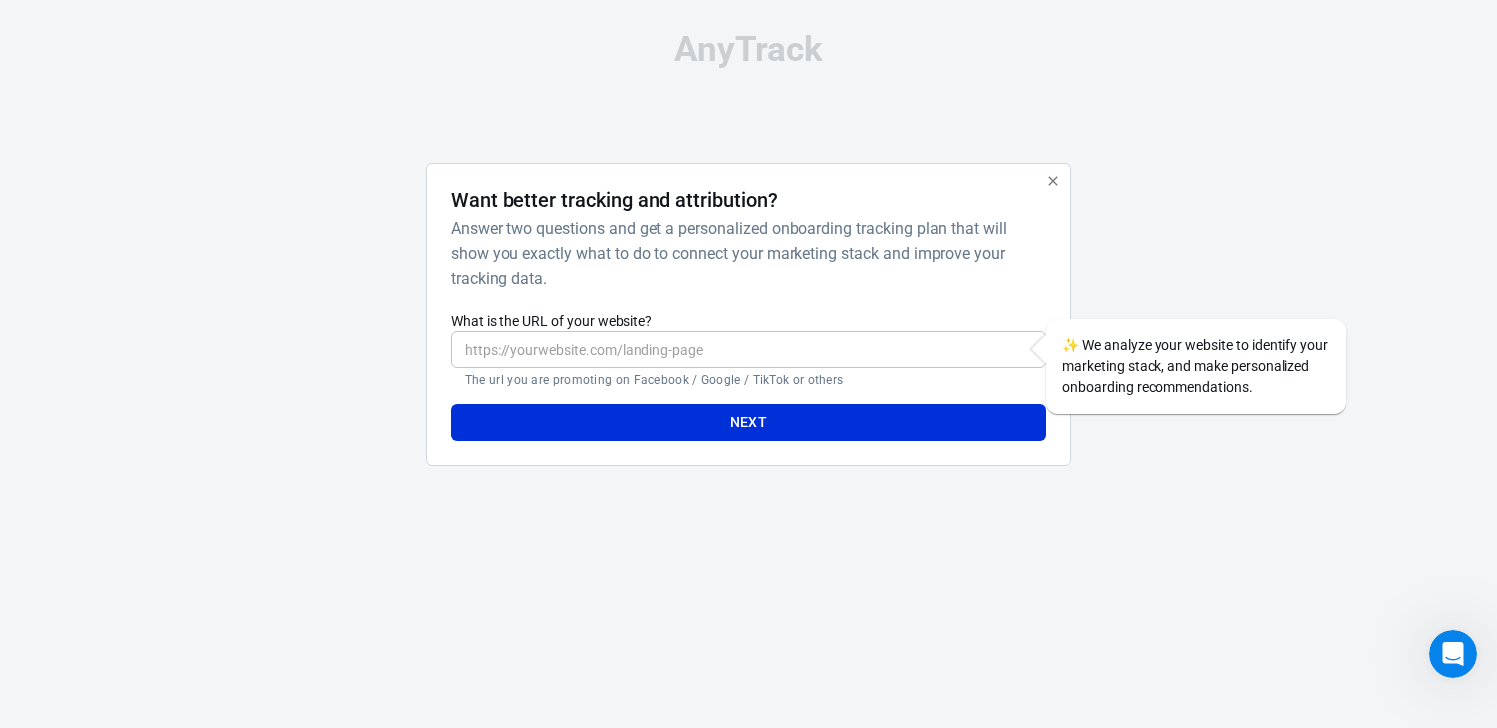 click on "What is the URL of your website?" at bounding box center (748, 349) 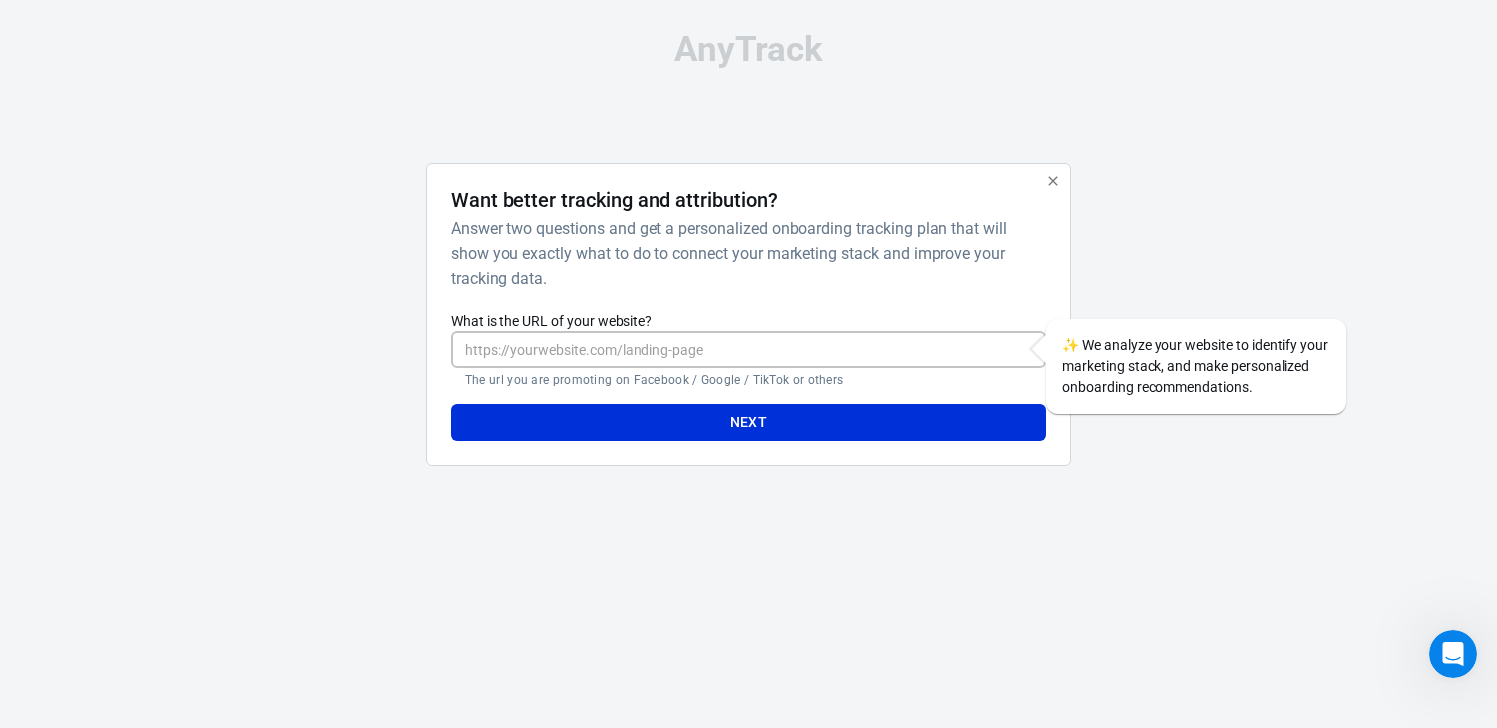 paste on "[URL][DOMAIN_NAME]" 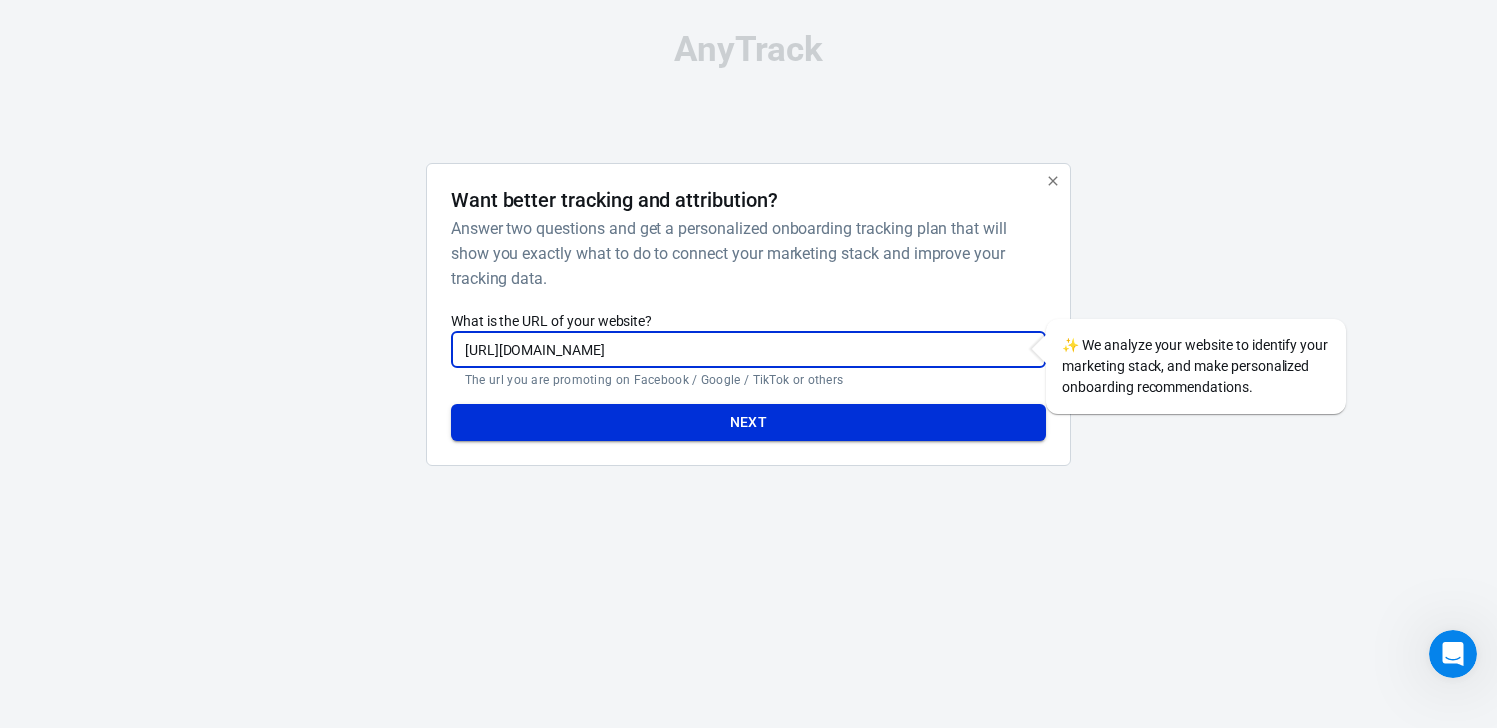 type on "[URL][DOMAIN_NAME]" 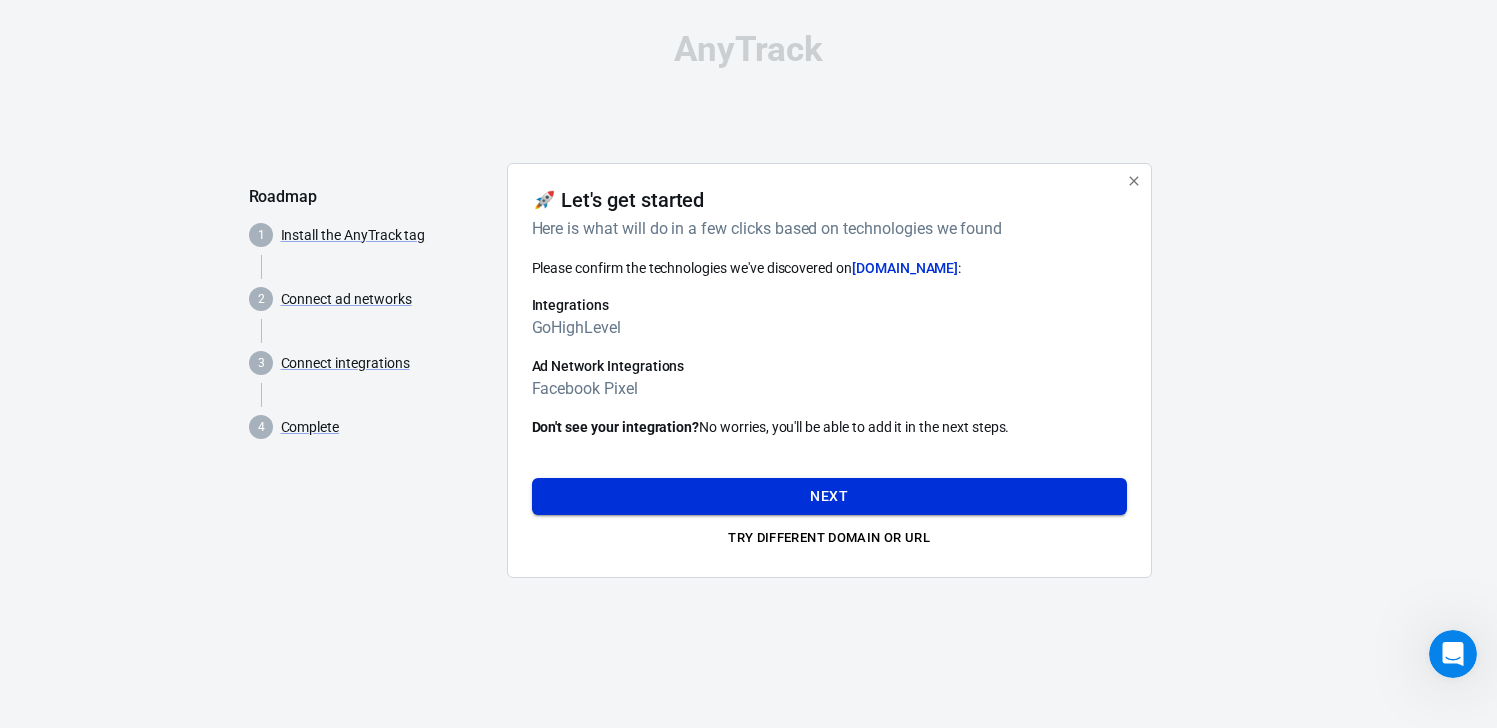 click on "Next" at bounding box center (829, 496) 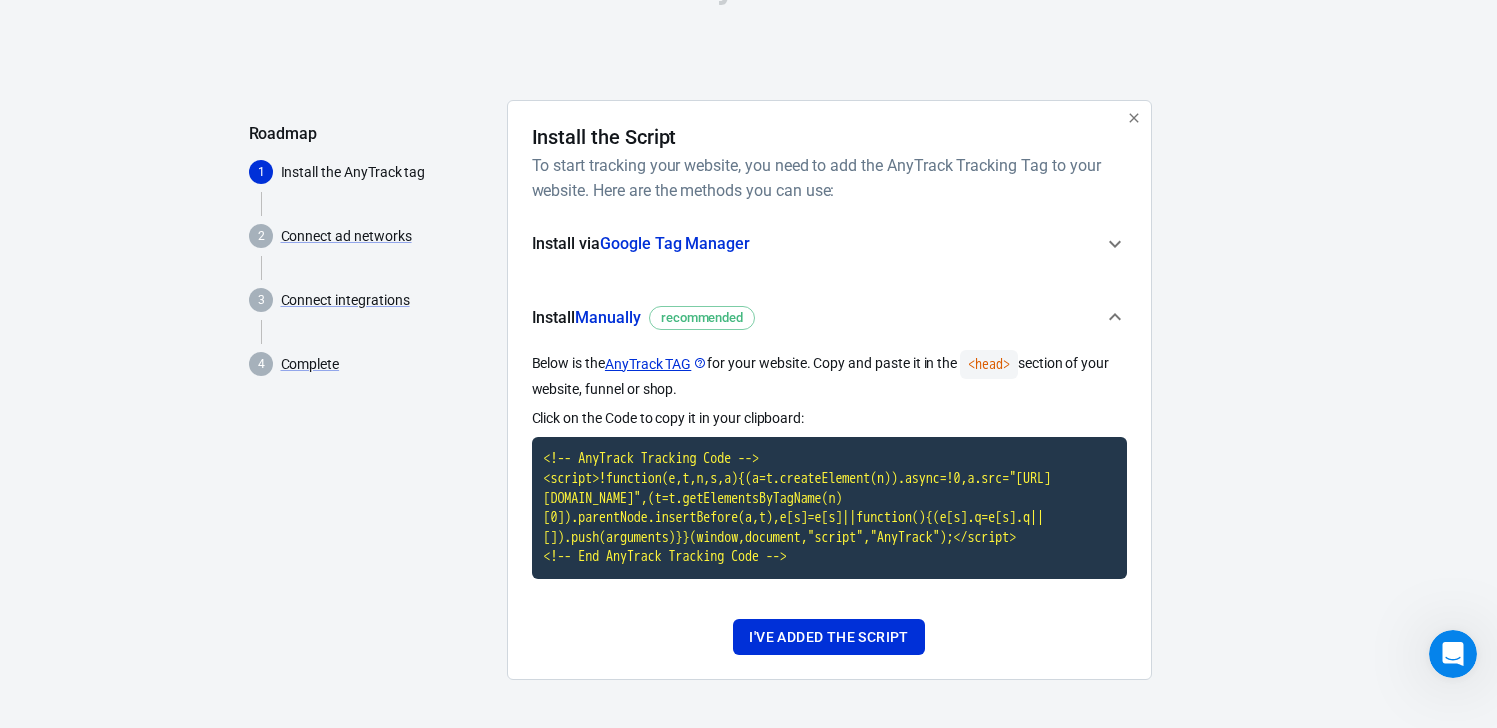 scroll, scrollTop: 102, scrollLeft: 0, axis: vertical 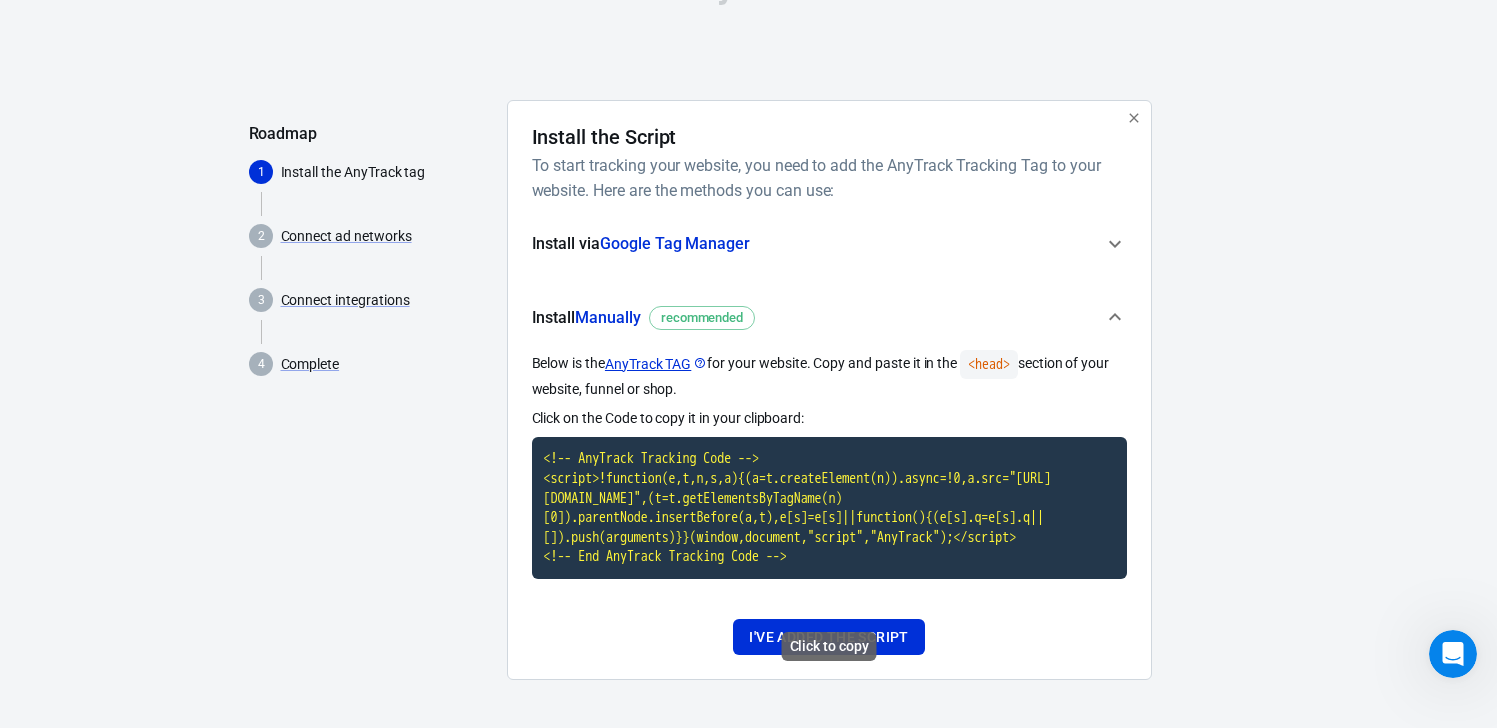 click on "<!-- AnyTrack Tracking Code -->
<script>!function(e,t,n,s,a){(a=t.createElement(n)).async=!0,a.src="https://assets.anytrack.io/Sx8qT8YtyEsJ.js",(t=t.getElementsByTagName(n)[0]).parentNode.insertBefore(a,t),e[s]=e[s]||function(){(e[s].q=e[s].q||[]).push(arguments)}}(window,document,"script","AnyTrack");</script>
<!-- End AnyTrack Tracking Code -->" at bounding box center [829, 508] 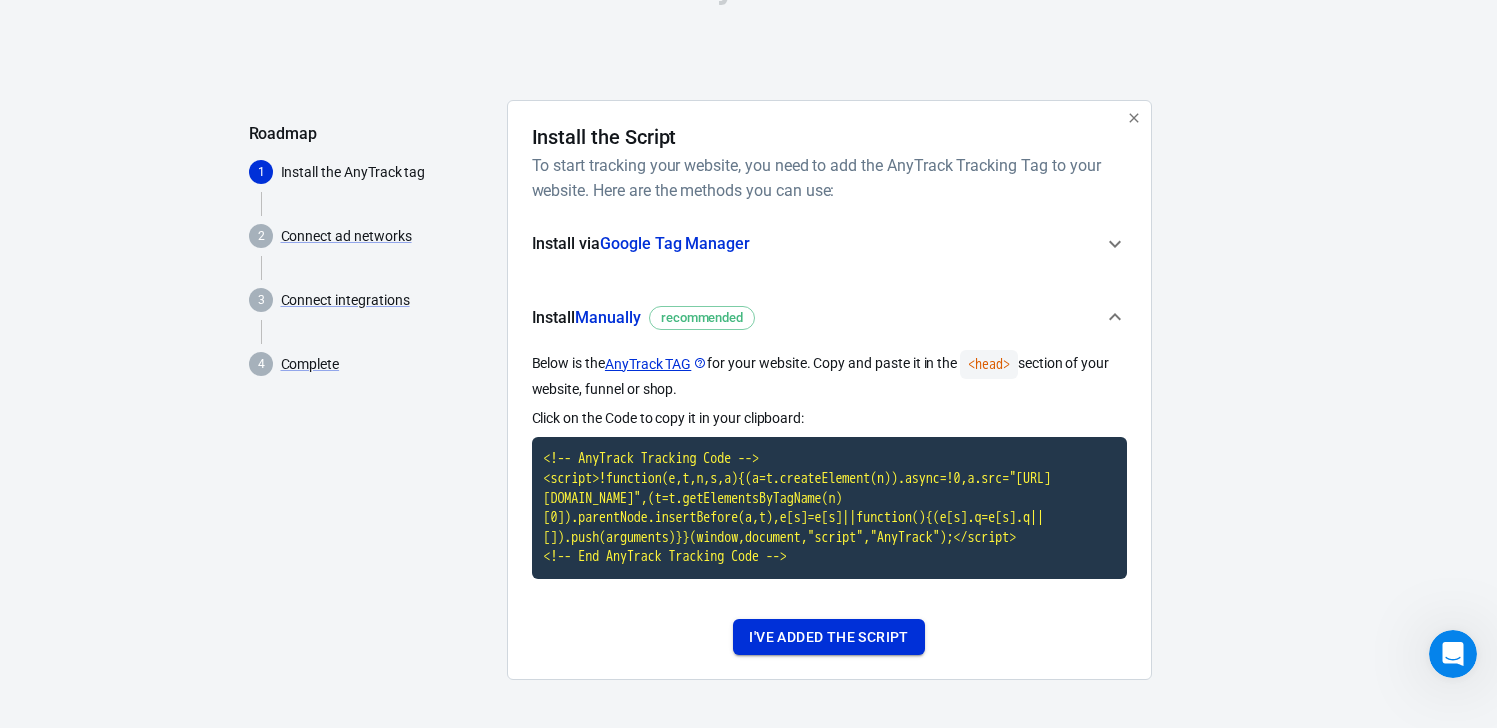 click on "I've added the script" at bounding box center [828, 637] 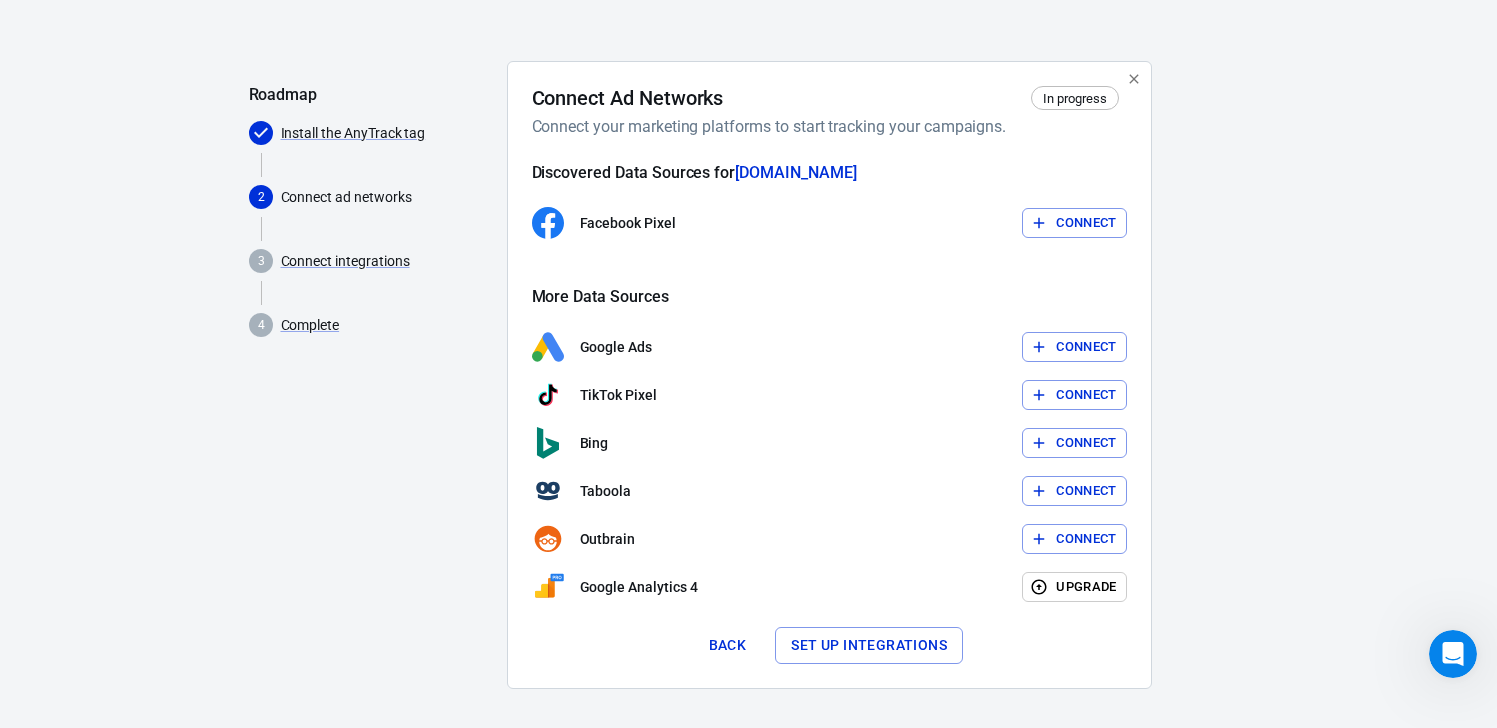 click on "Connect" at bounding box center (1086, 223) 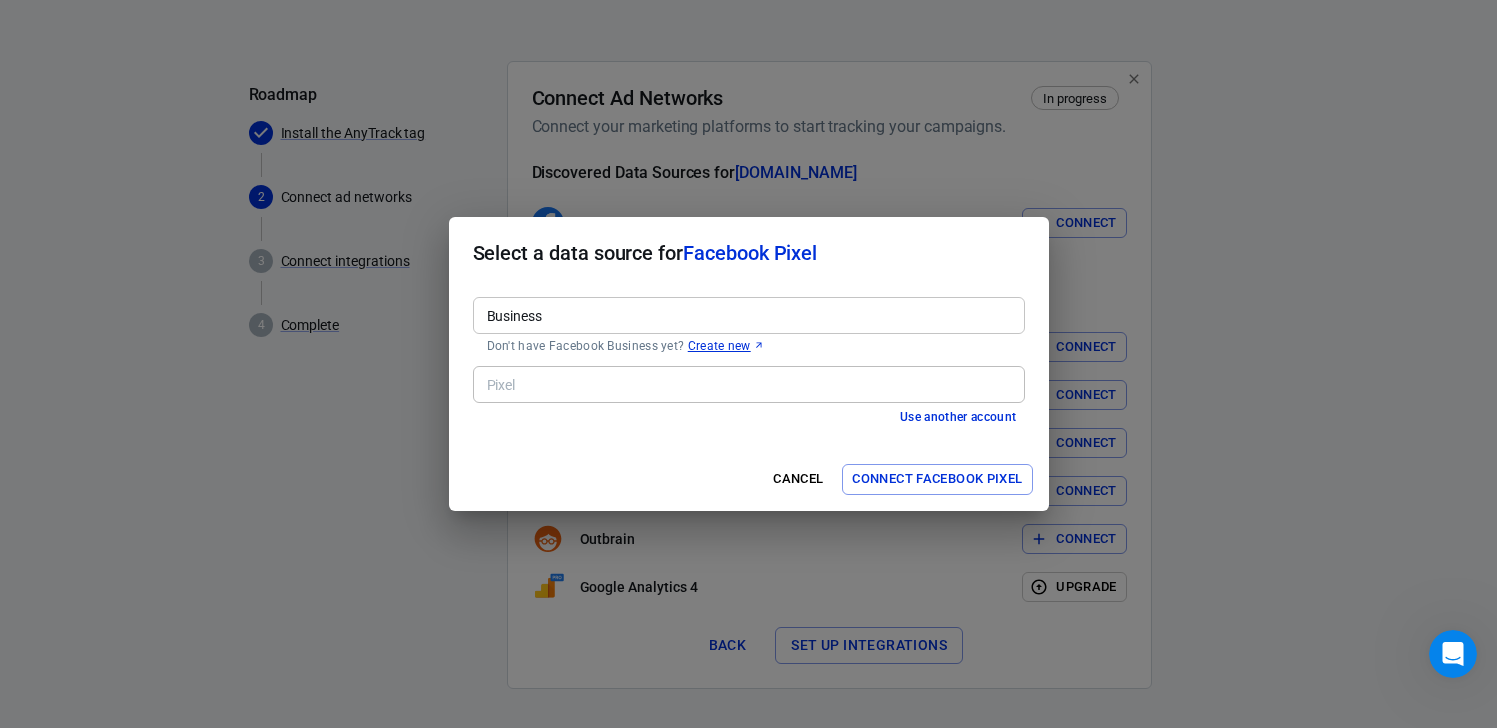 click on "Pixel" at bounding box center [749, 384] 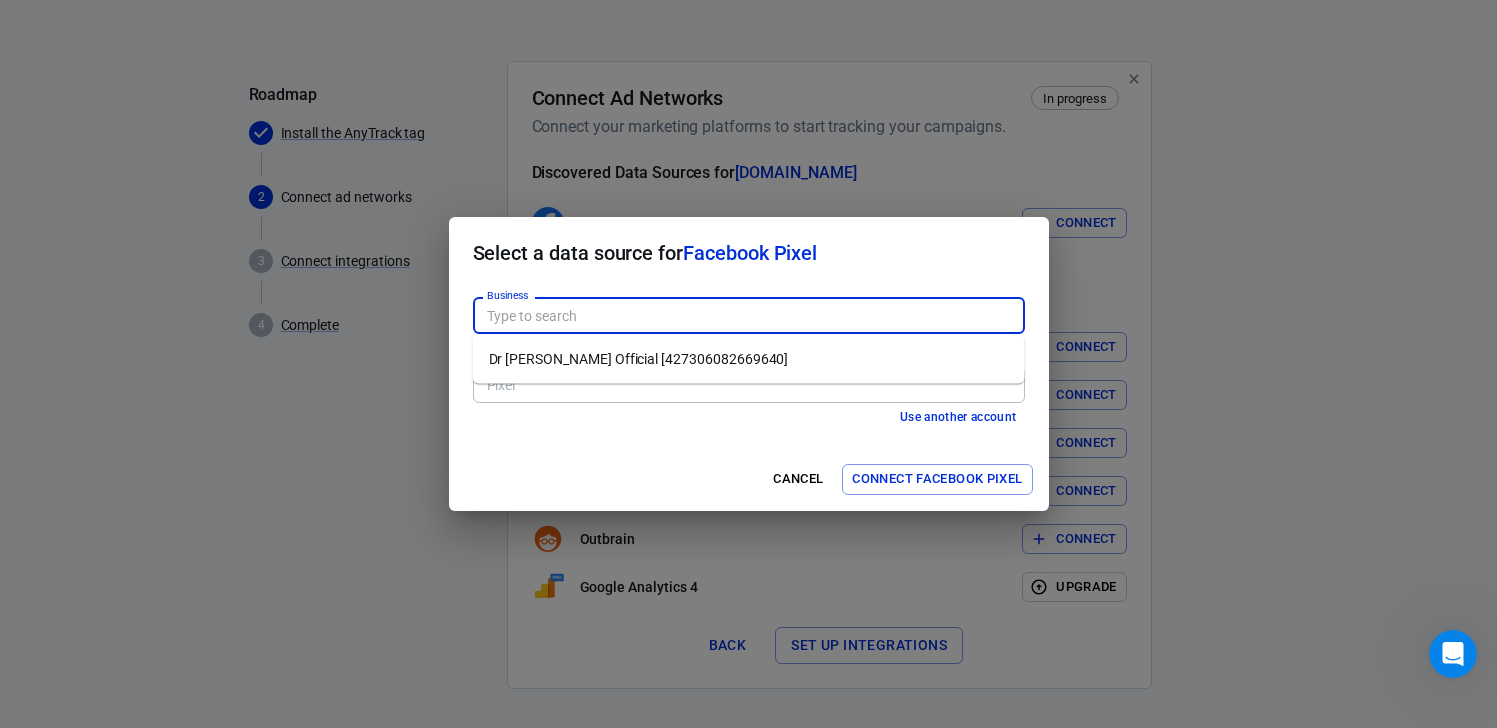 click on "Dr Sandra Official  [427306082669640]" at bounding box center (749, 359) 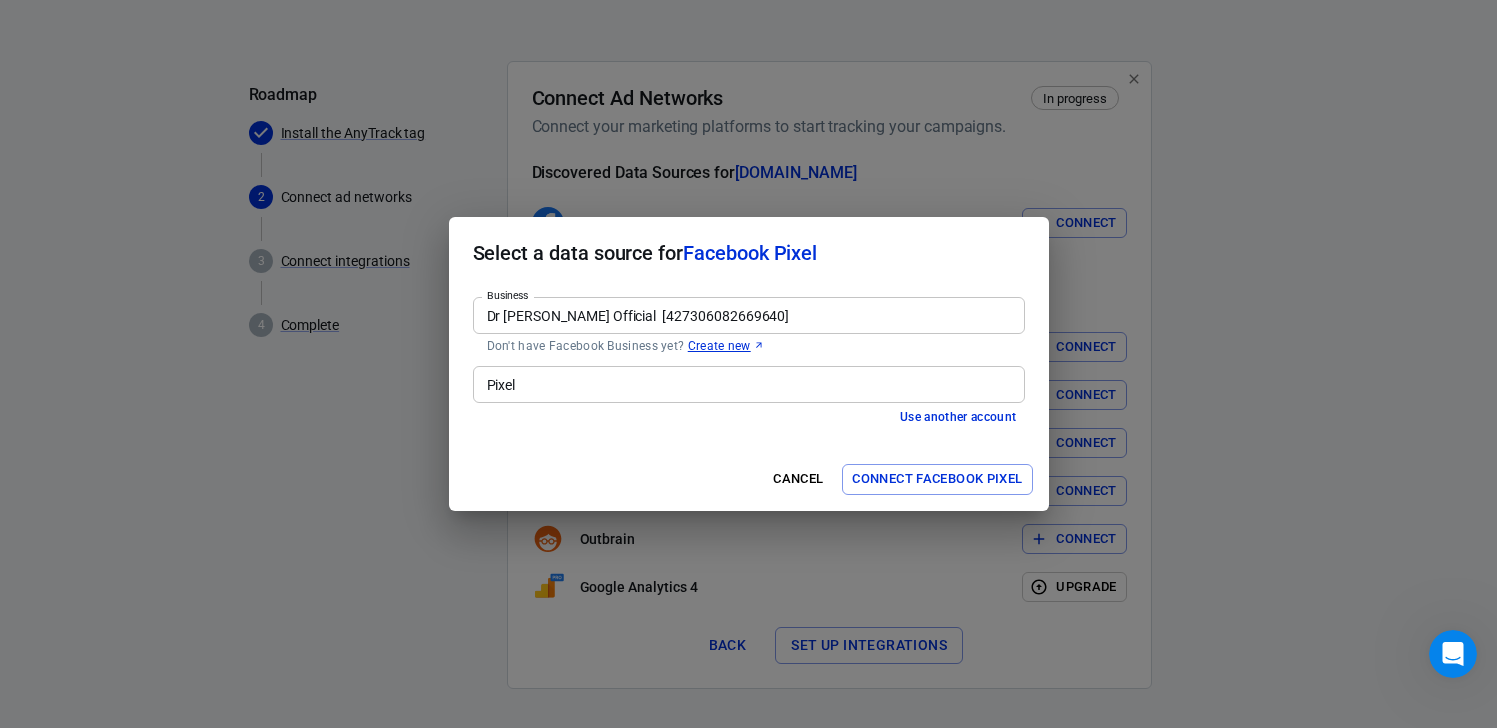 click on "Pixel" at bounding box center (747, 384) 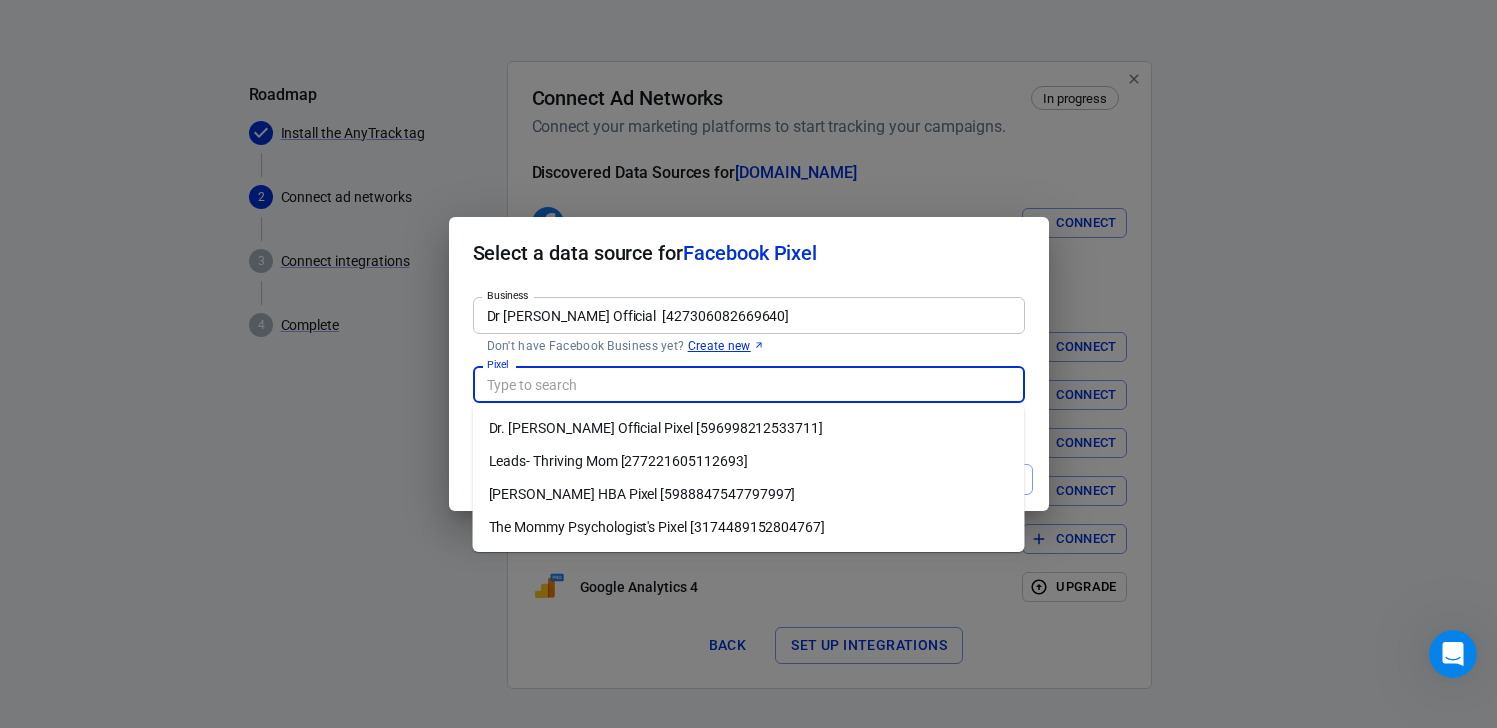 click on "Dr. Sandra Official Pixel [596998212533711]" at bounding box center [749, 428] 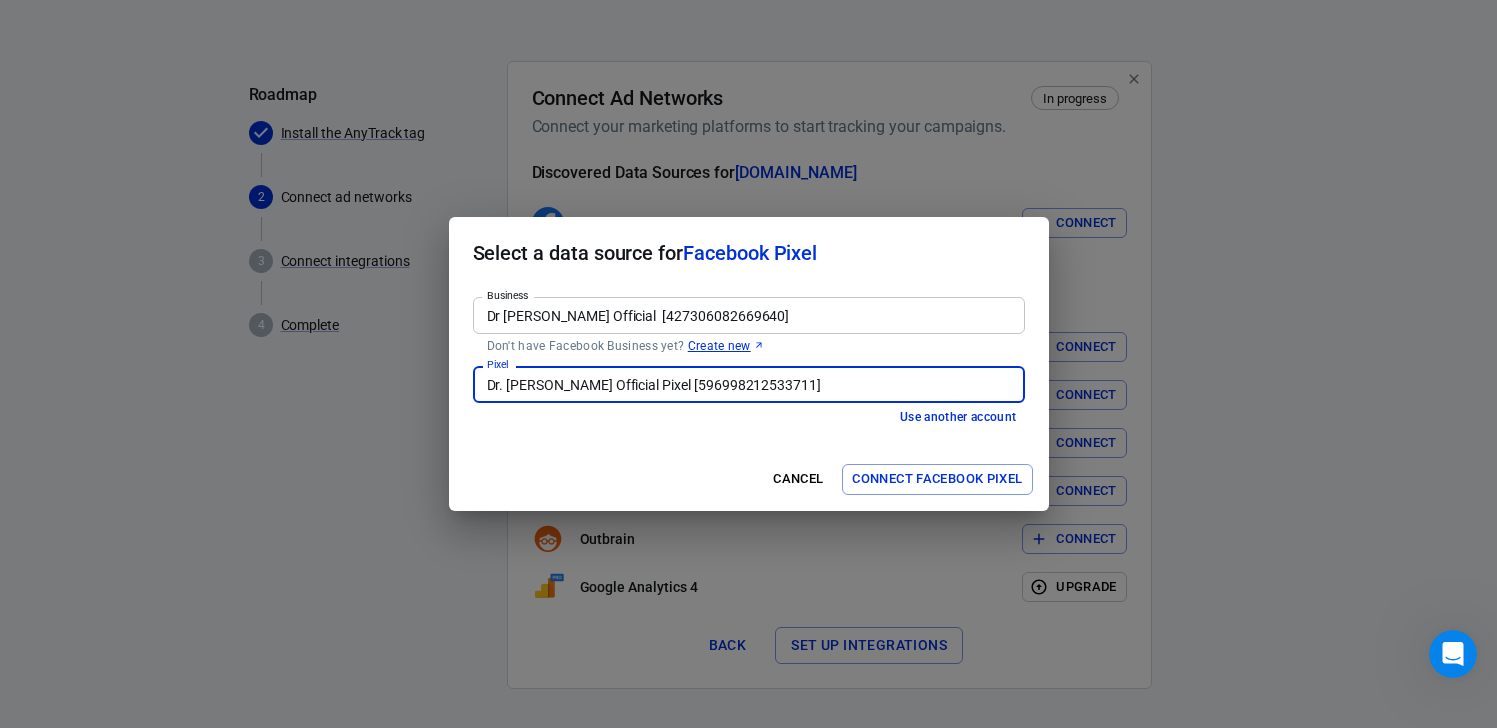 click on "Connect Facebook Pixel" at bounding box center [937, 479] 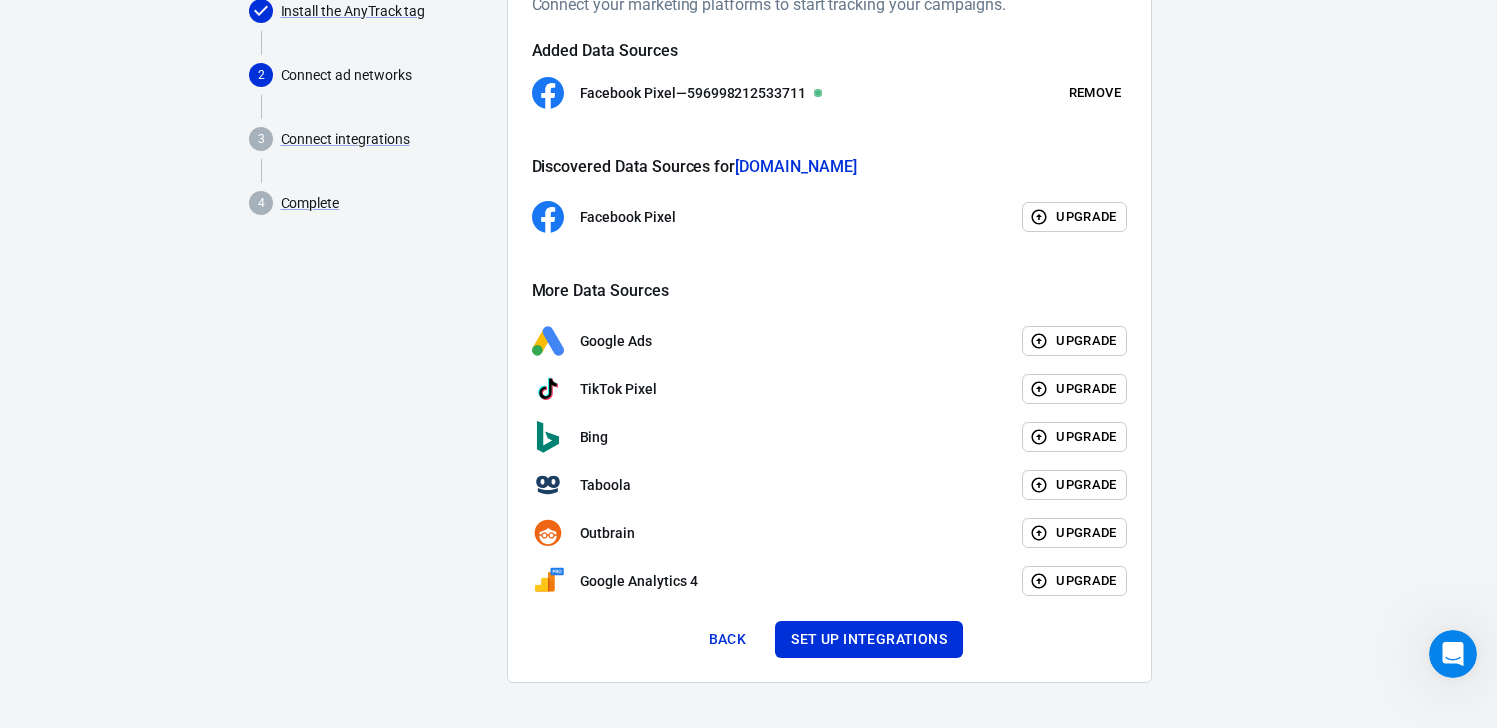 scroll, scrollTop: 226, scrollLeft: 0, axis: vertical 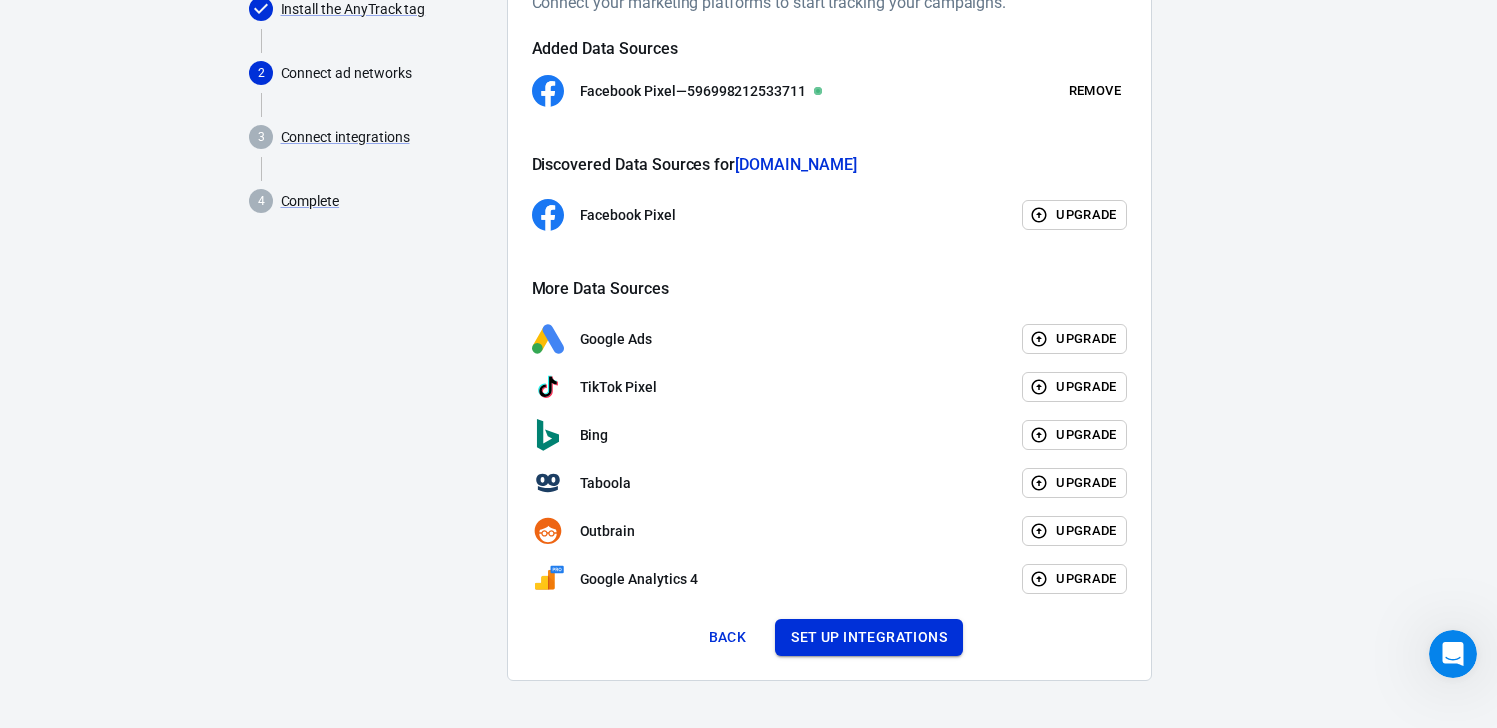 click on "Set up integrations" at bounding box center [869, 637] 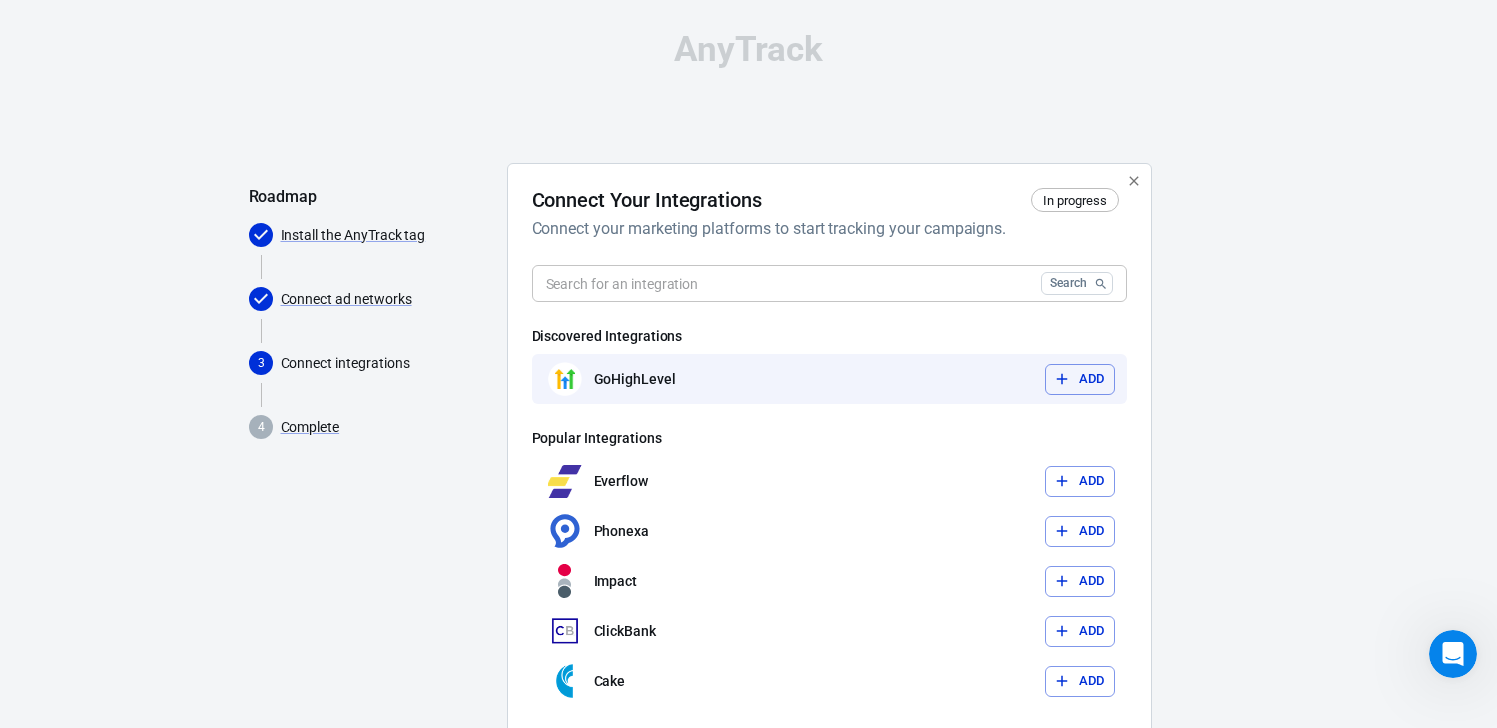 click on "Add" at bounding box center [1092, 379] 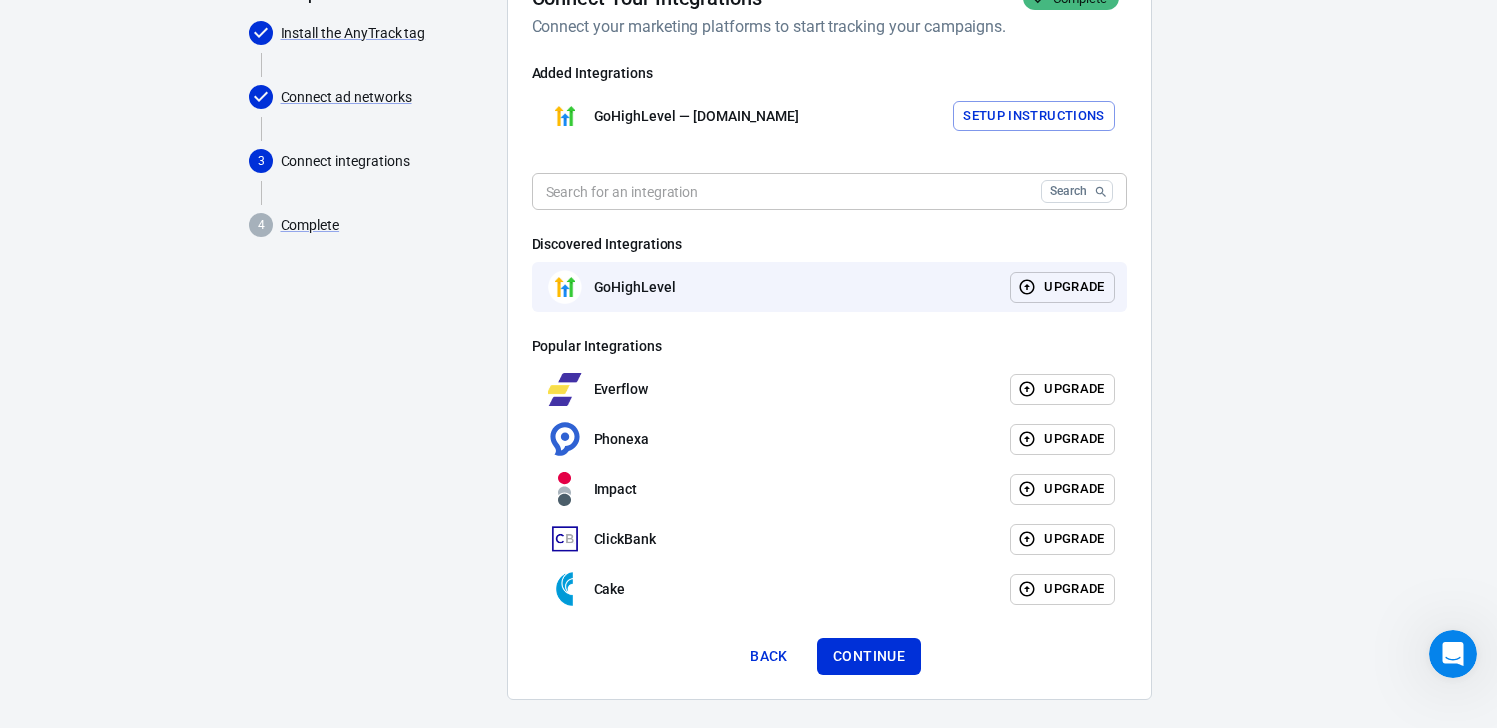 scroll, scrollTop: 221, scrollLeft: 0, axis: vertical 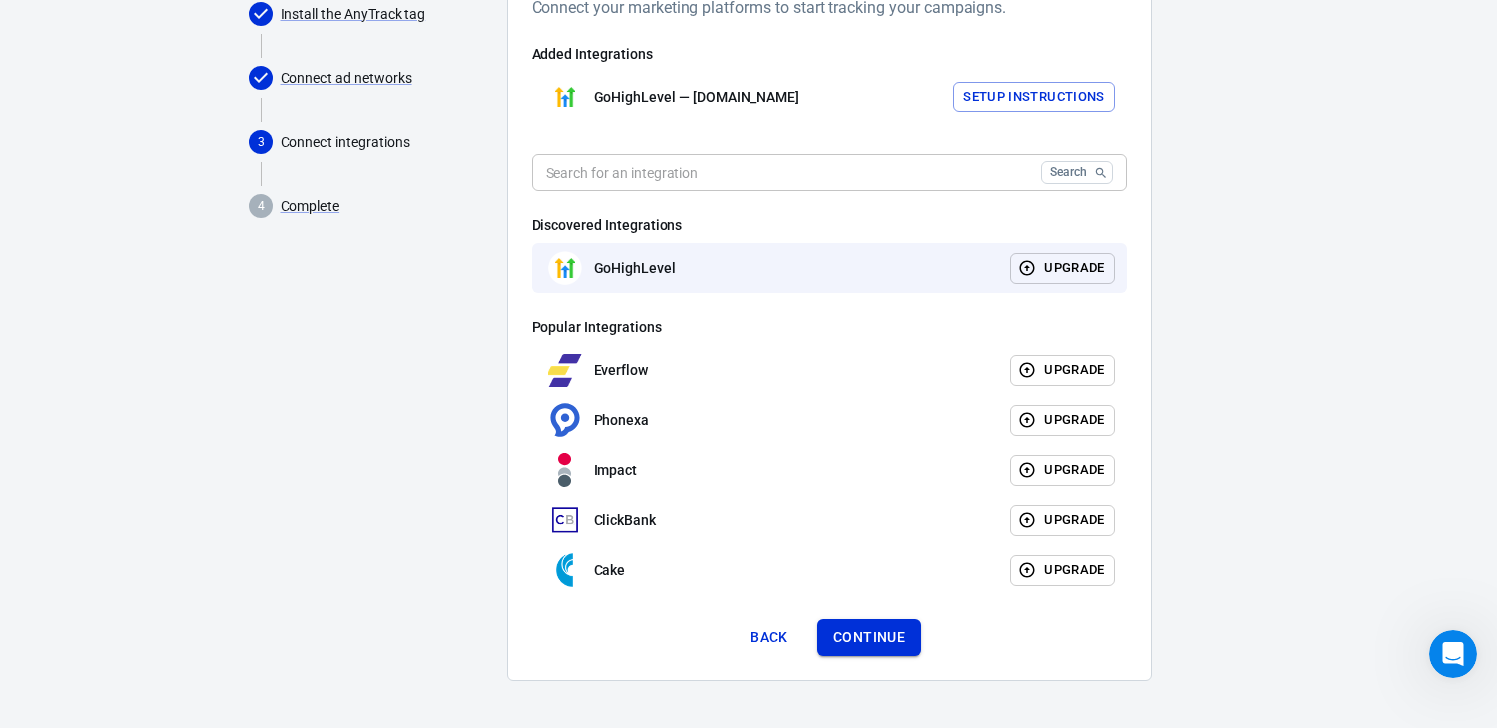 click on "Continue" at bounding box center [869, 637] 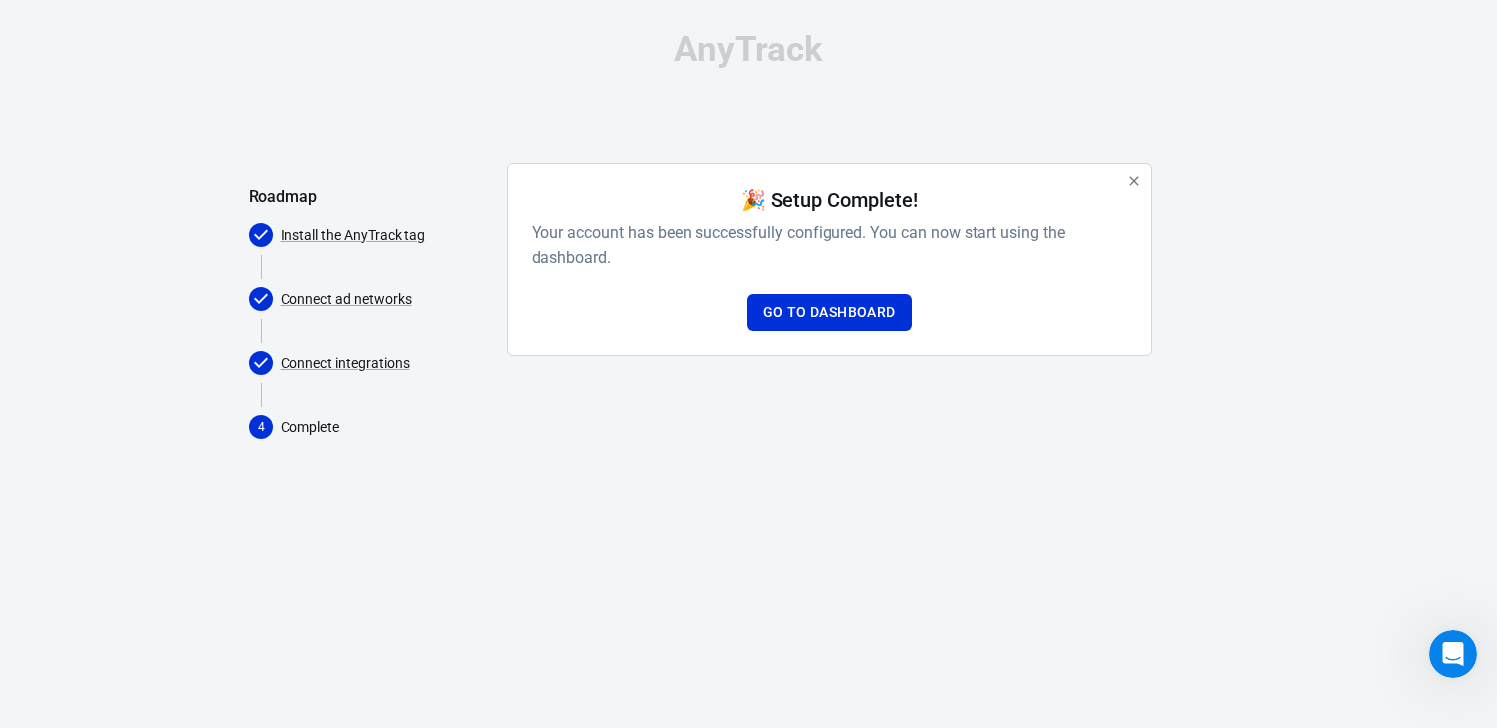 scroll, scrollTop: 0, scrollLeft: 0, axis: both 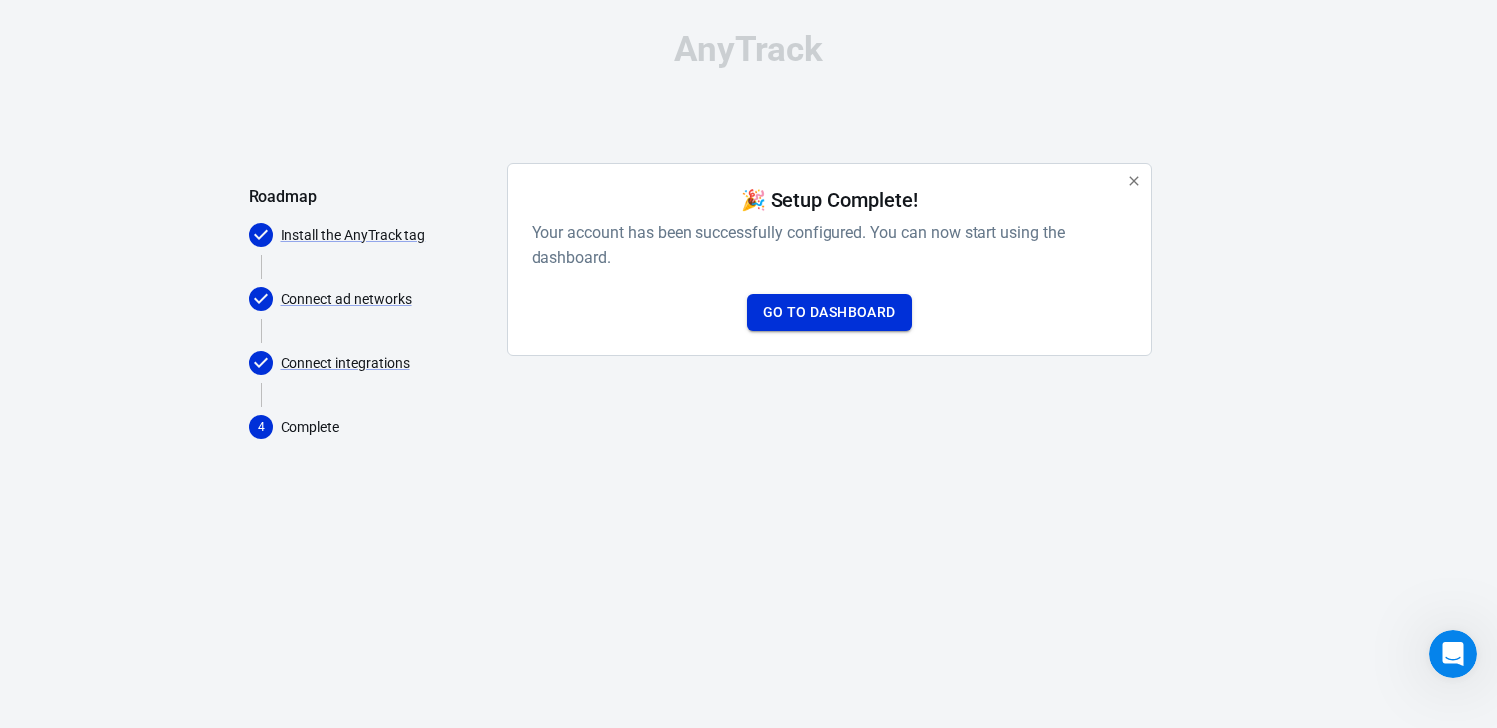 click on "Go to Dashboard" at bounding box center (829, 312) 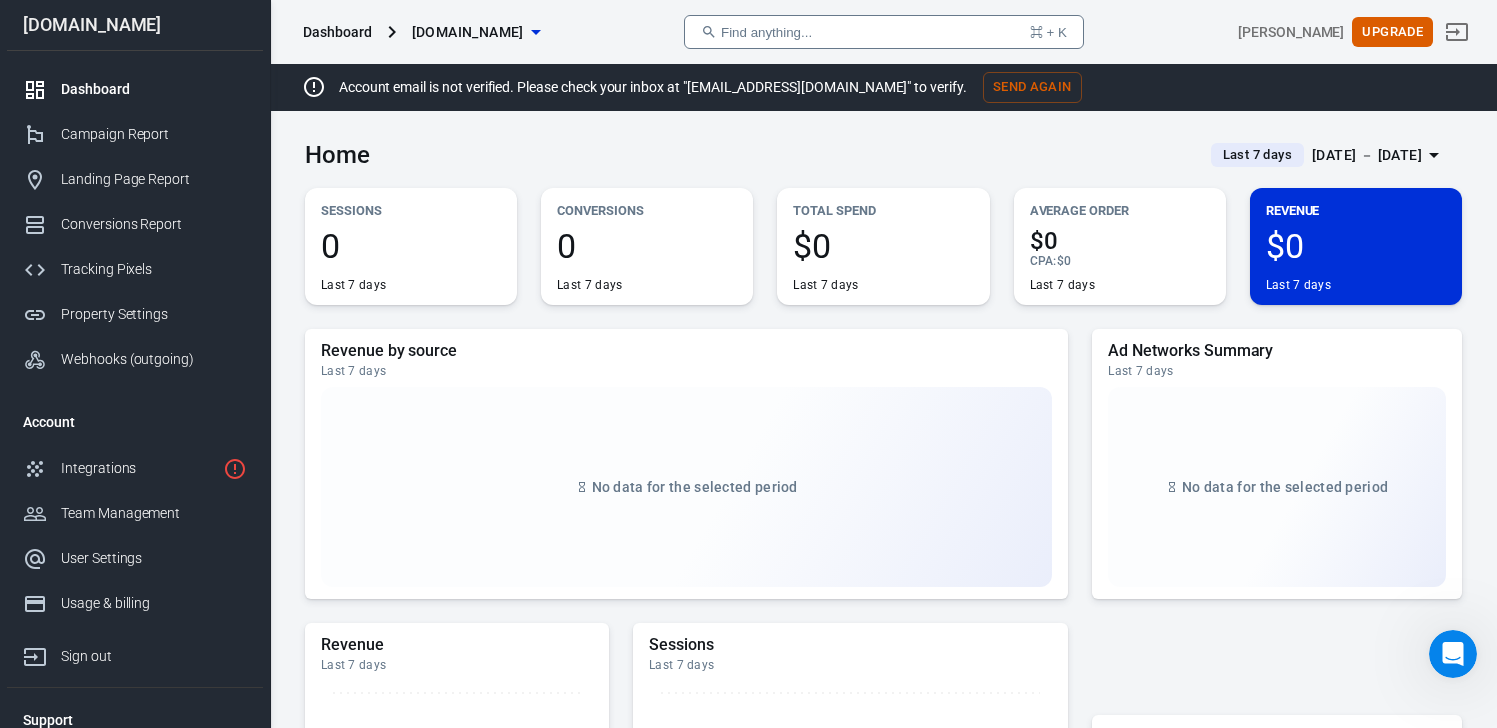 scroll, scrollTop: 0, scrollLeft: 0, axis: both 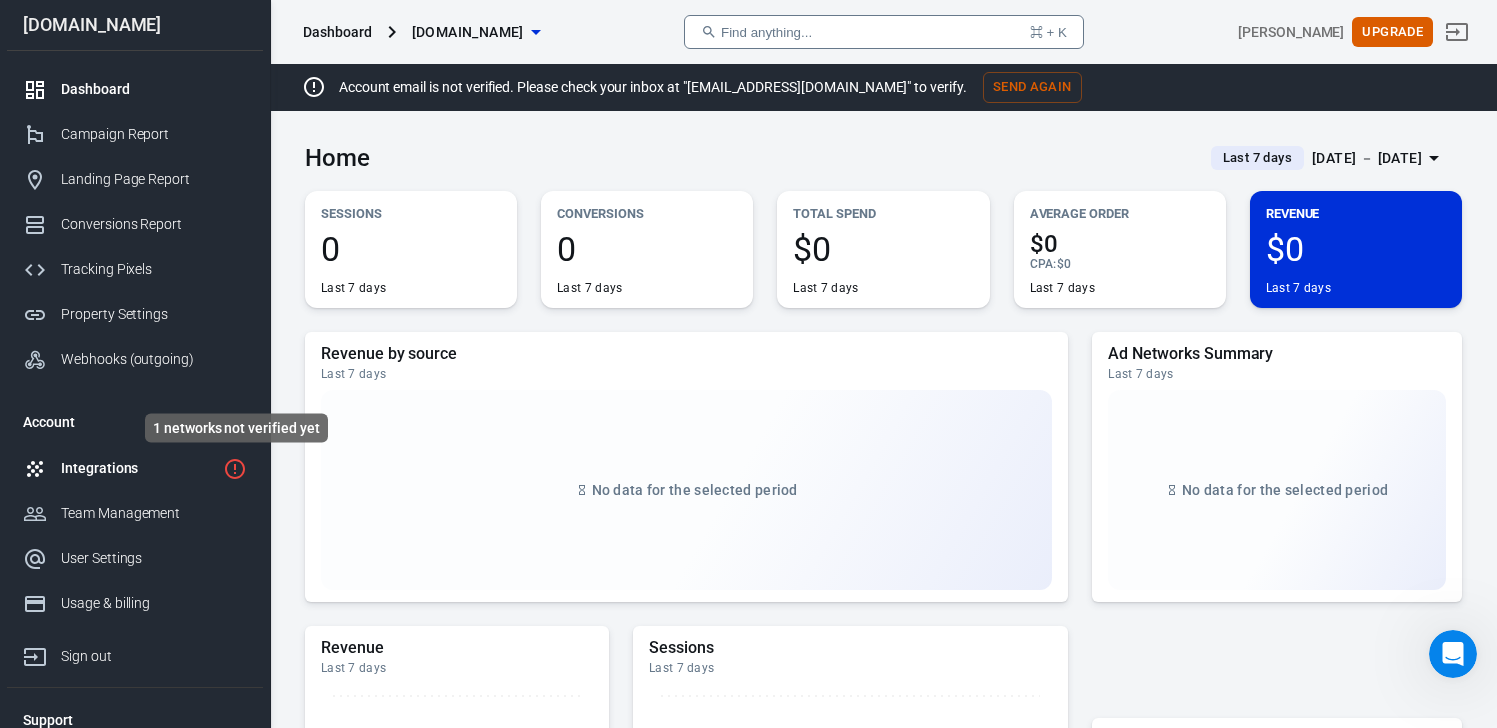 click 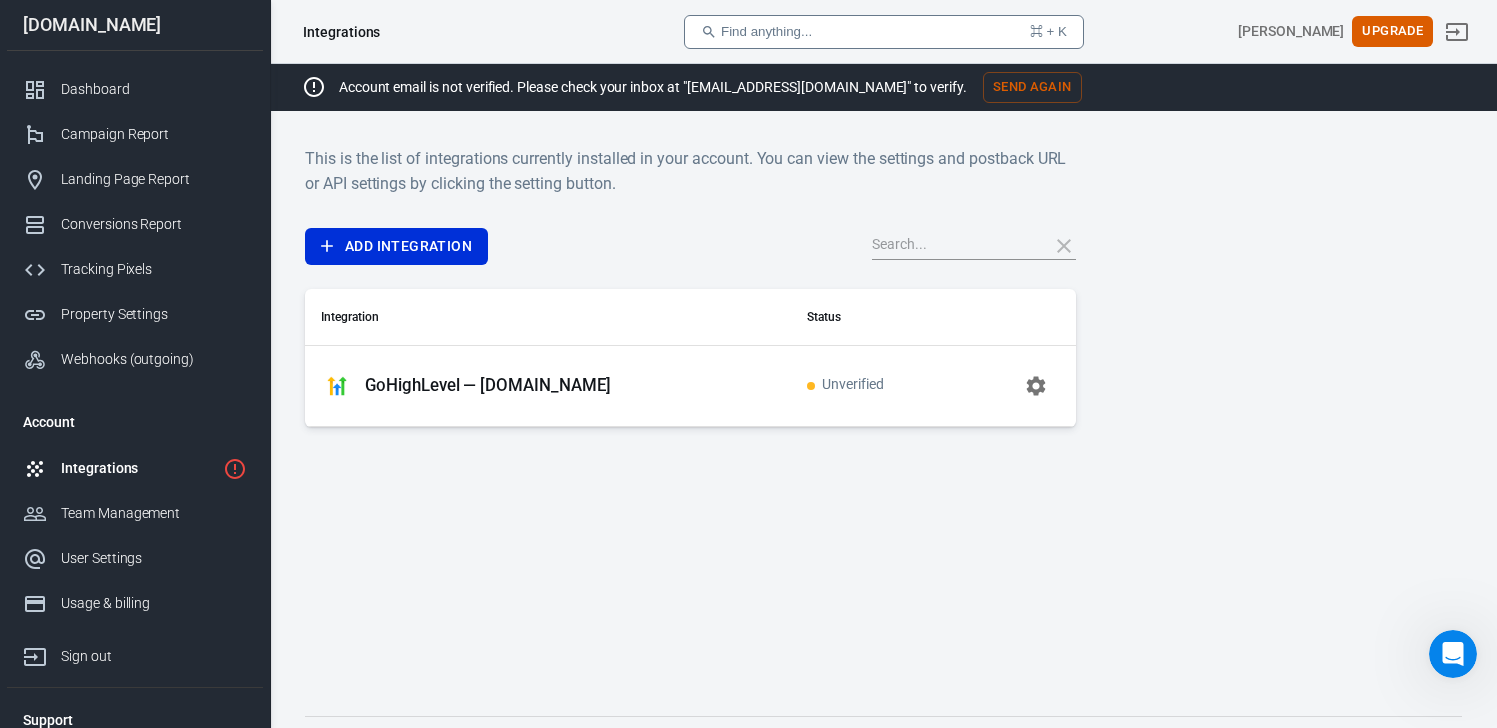 click 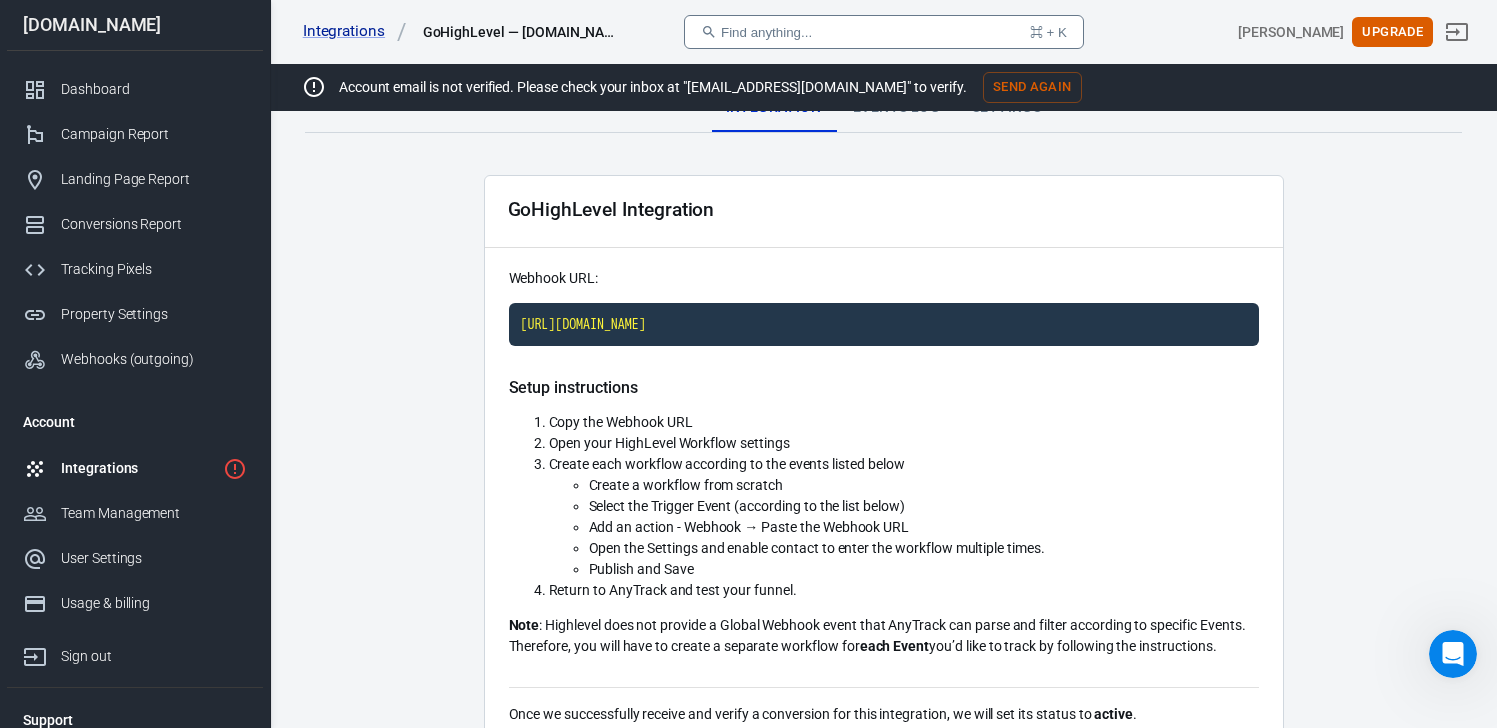 scroll, scrollTop: 40, scrollLeft: 0, axis: vertical 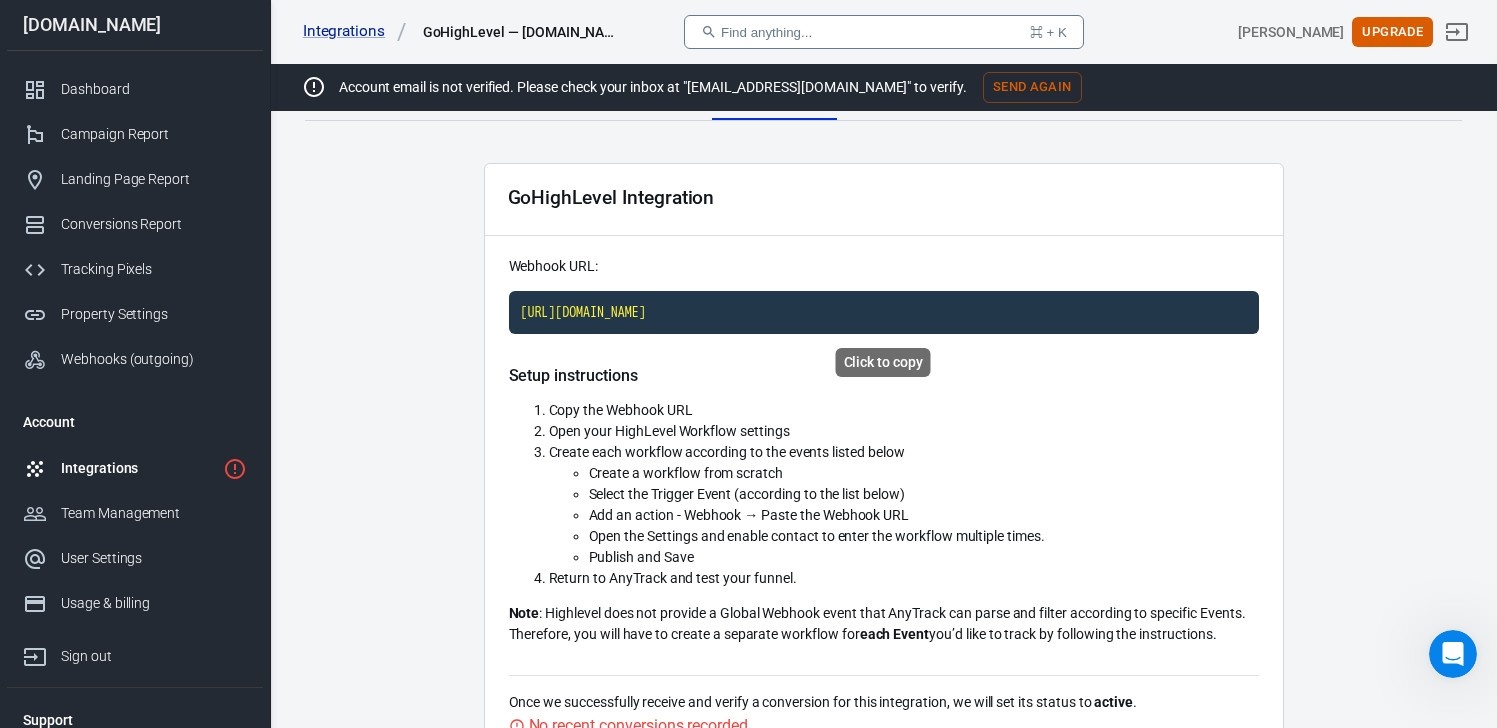 click on "[URL][DOMAIN_NAME]" at bounding box center (884, 313) 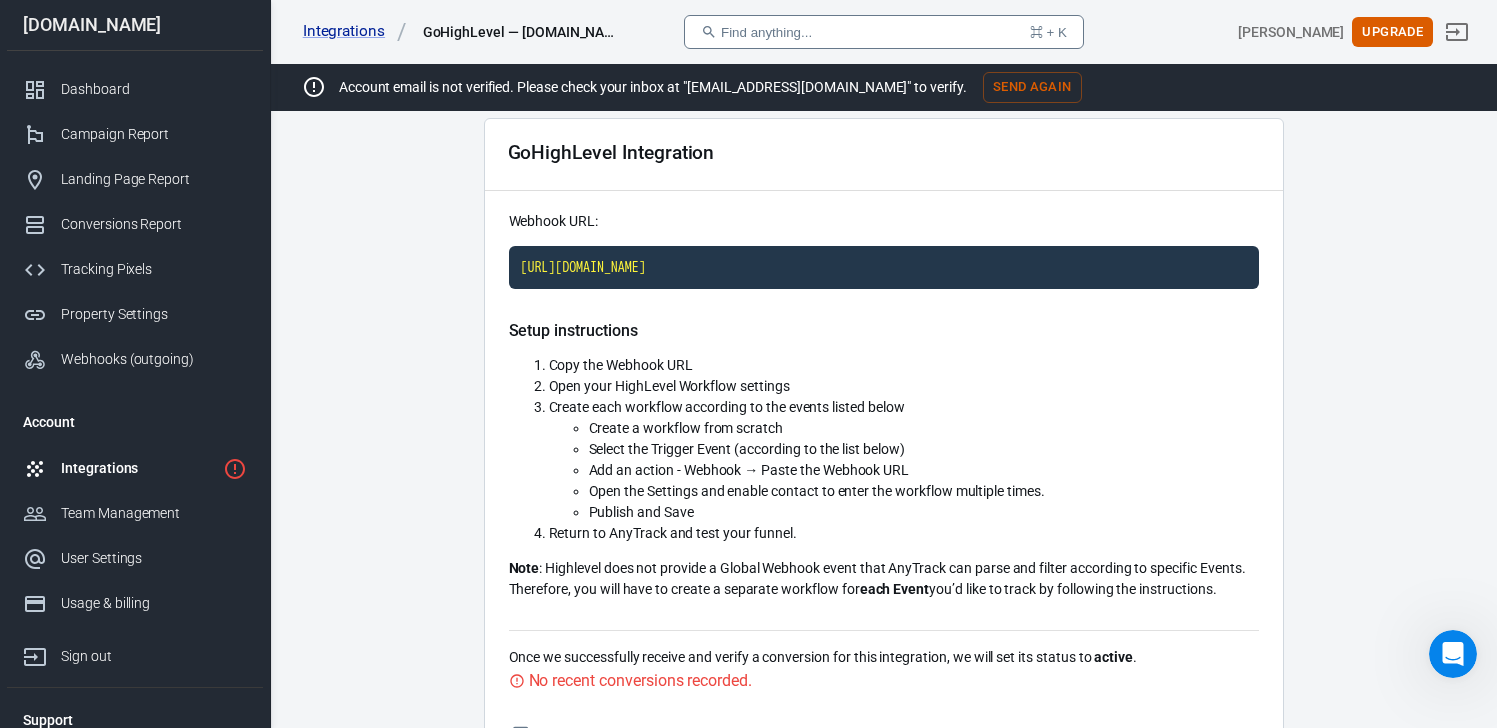 scroll, scrollTop: 84, scrollLeft: 0, axis: vertical 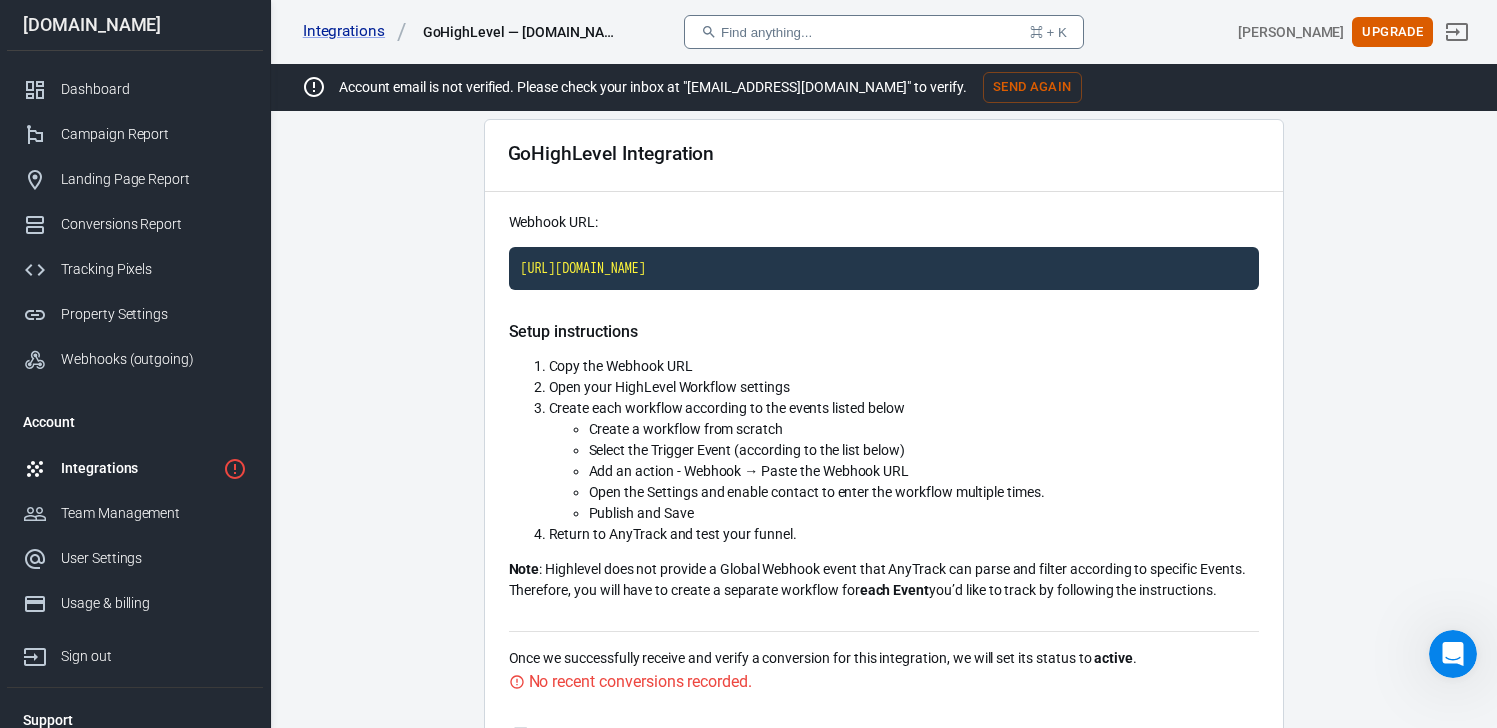 click on "Send Again" at bounding box center (1032, 87) 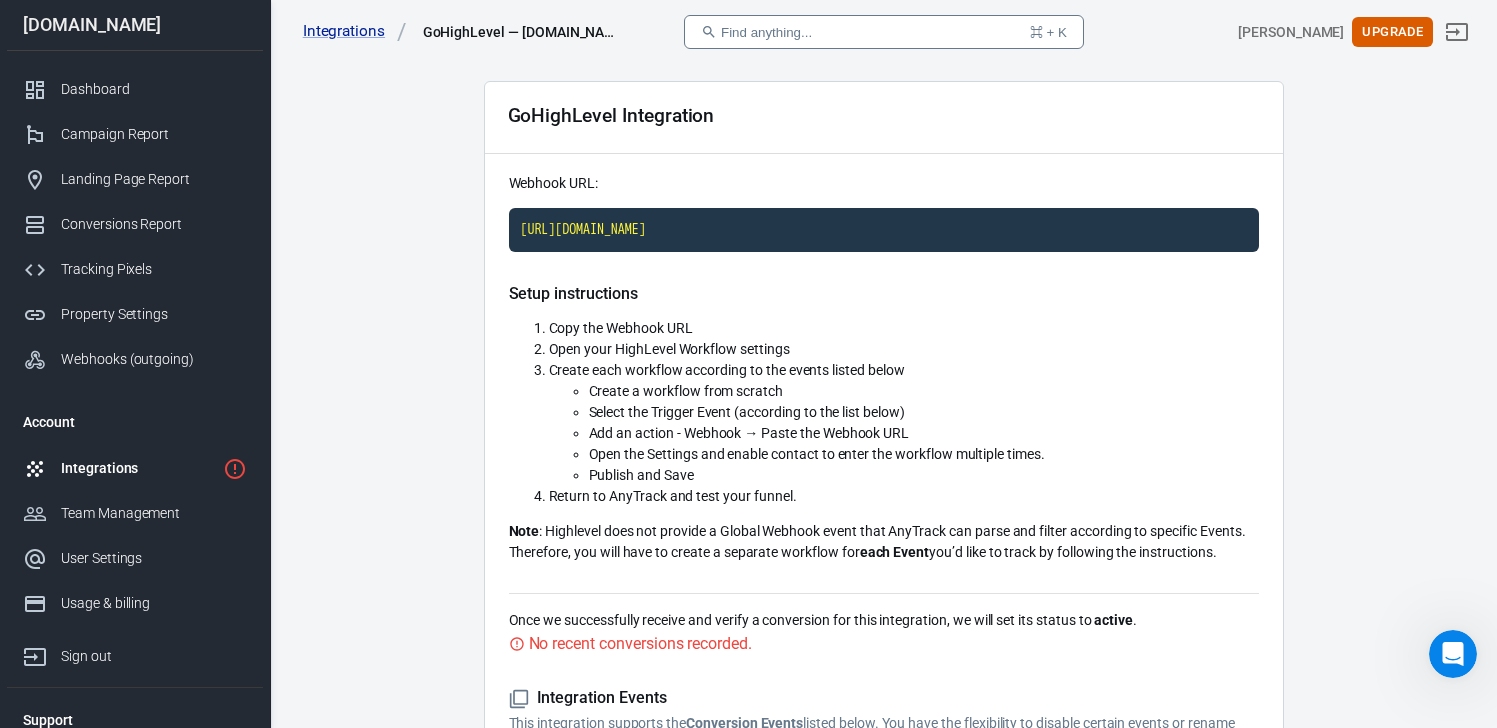 scroll, scrollTop: 75, scrollLeft: 0, axis: vertical 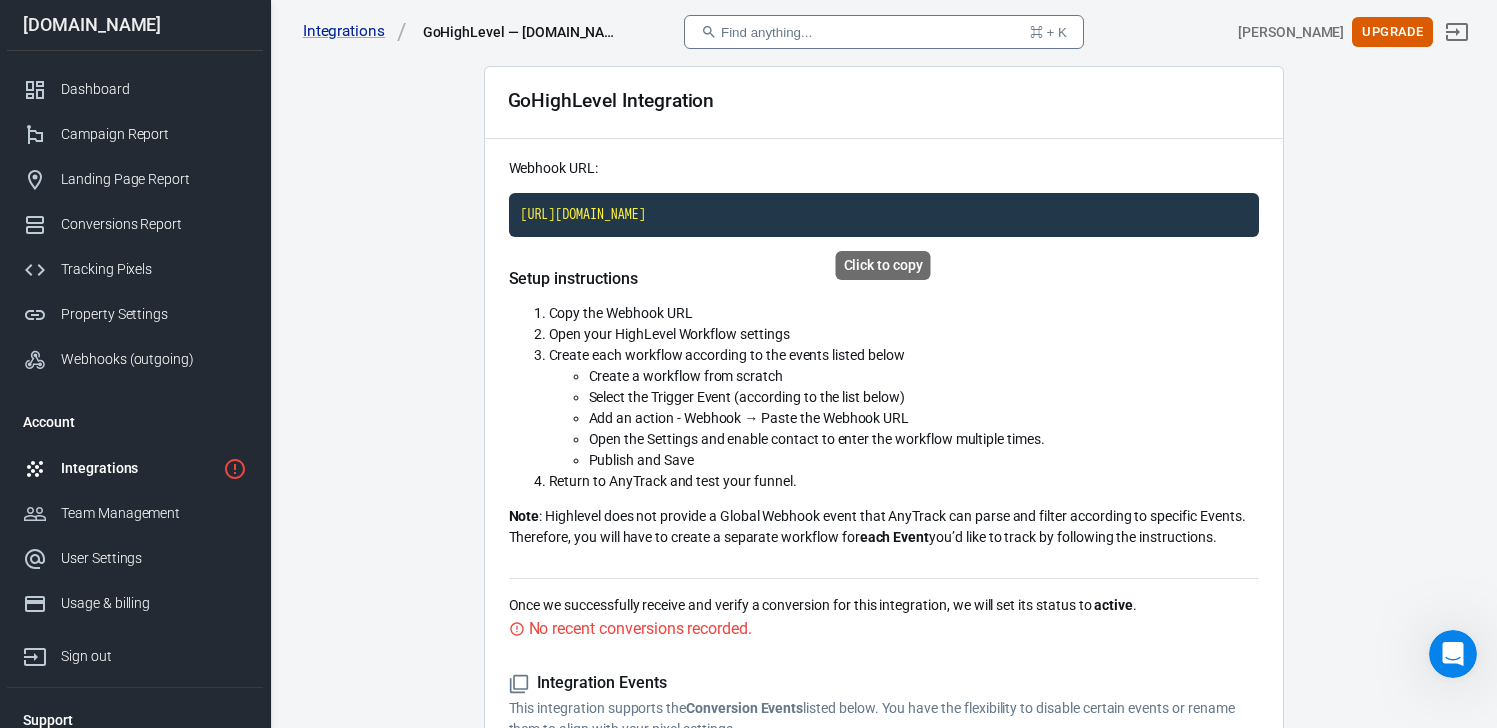 click on "[URL][DOMAIN_NAME]" at bounding box center (884, 215) 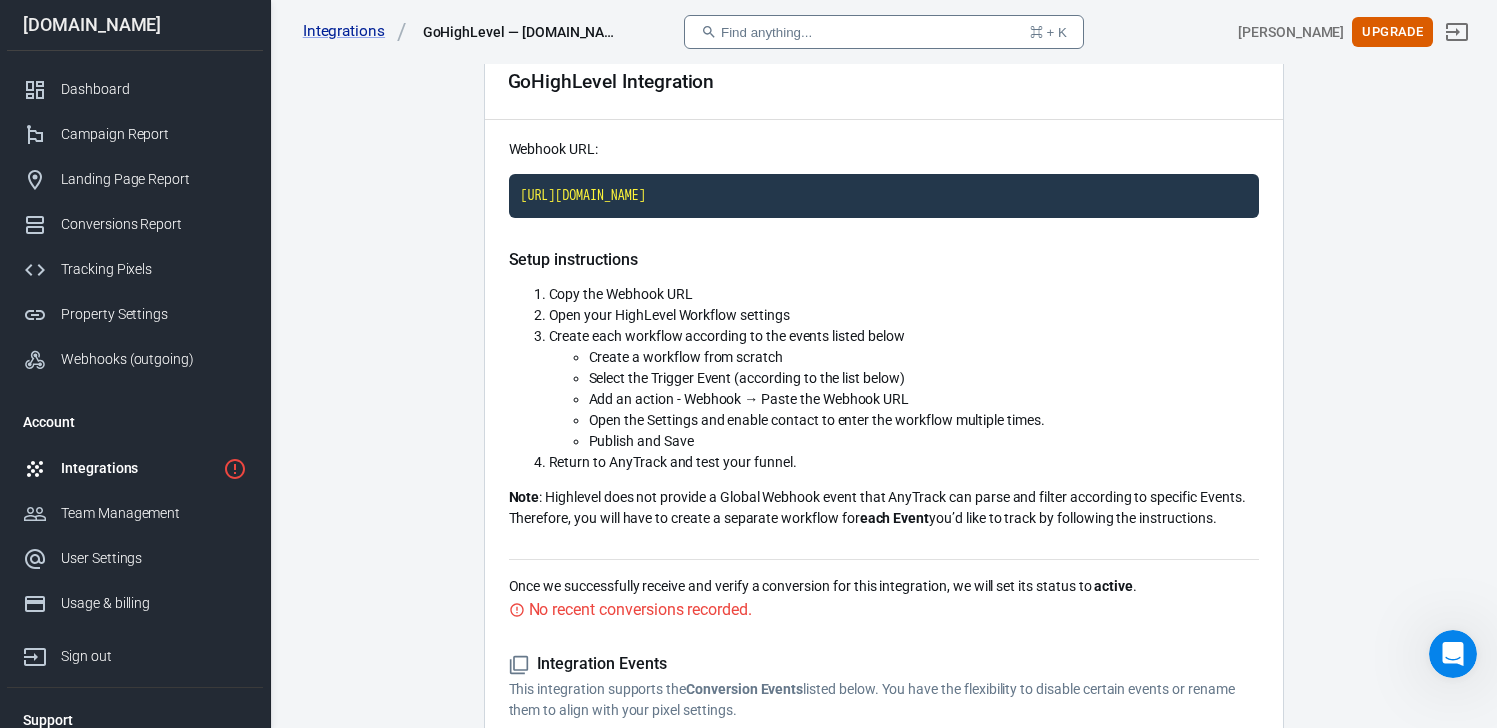 scroll, scrollTop: 0, scrollLeft: 0, axis: both 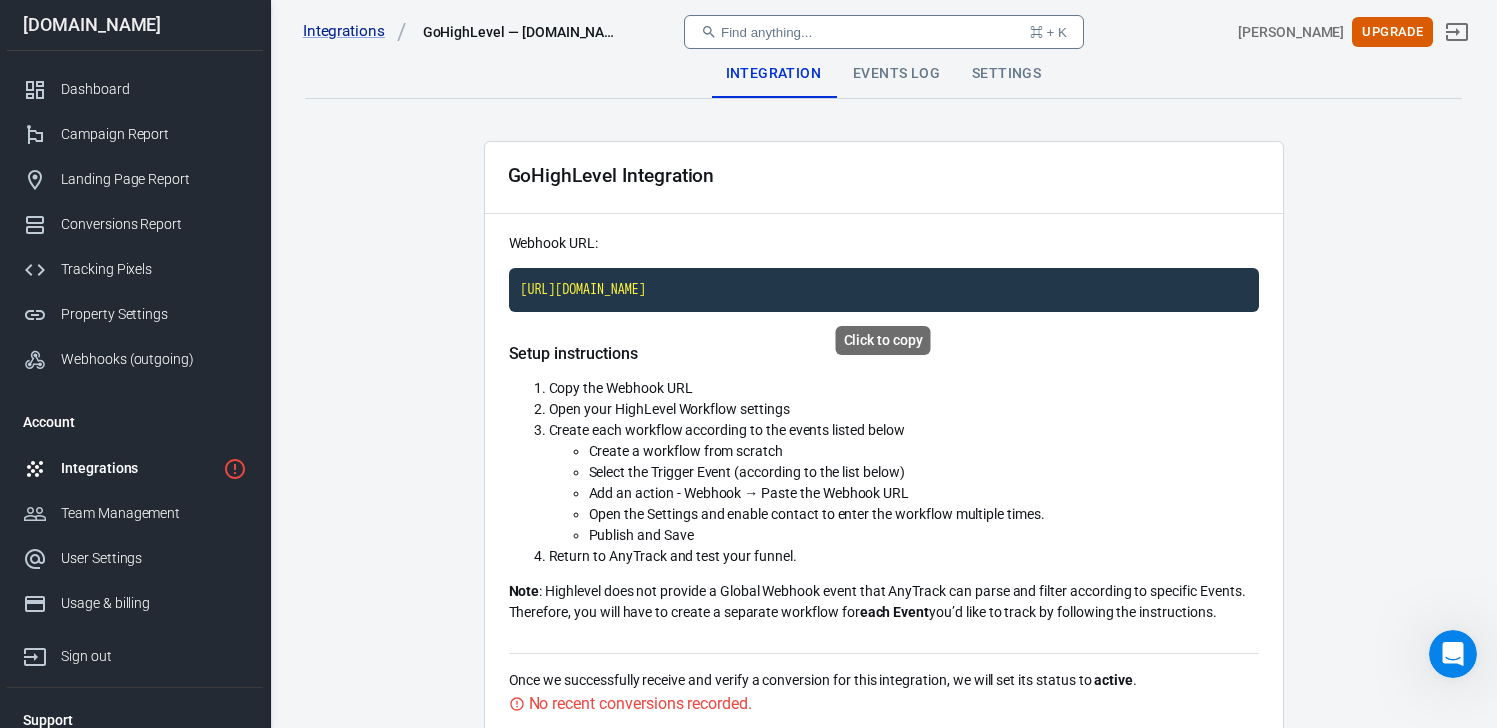 click on "[URL][DOMAIN_NAME]" at bounding box center (884, 290) 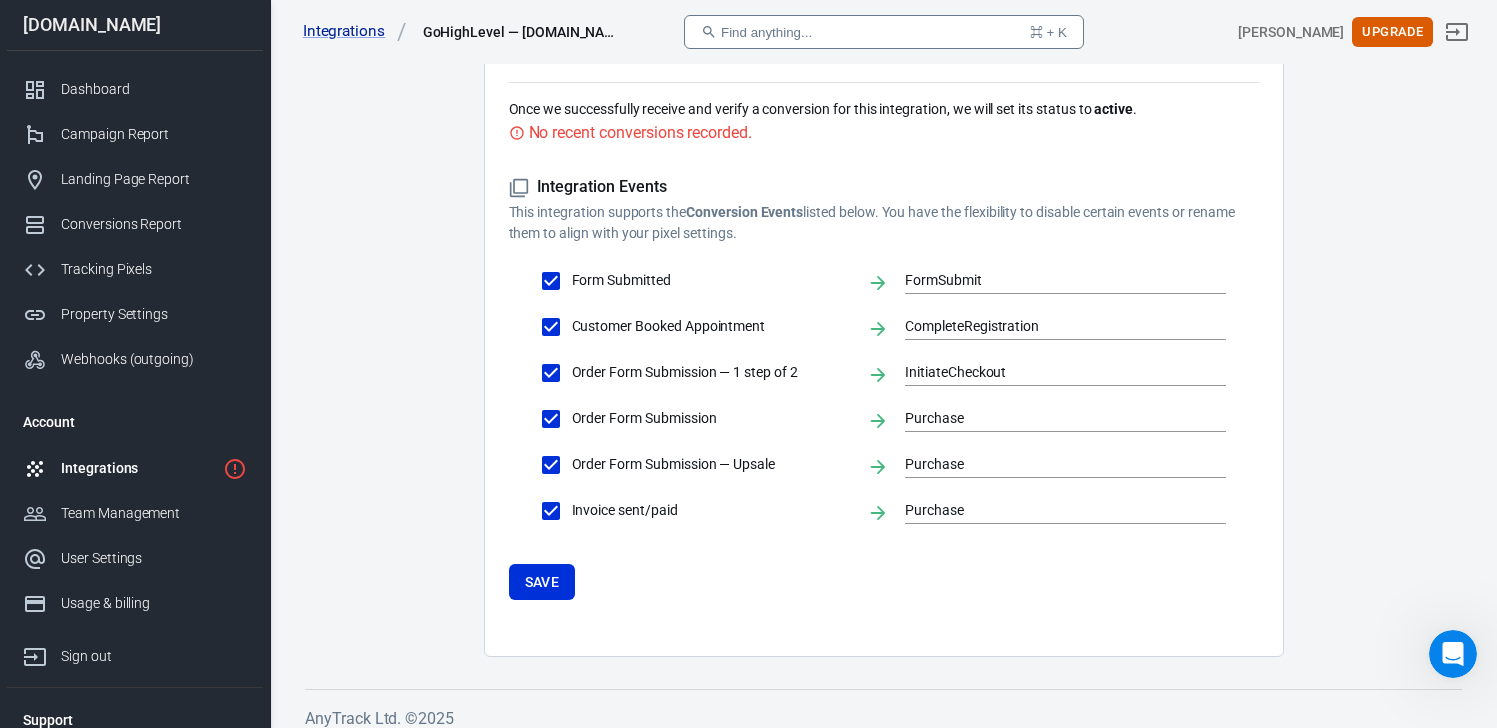 scroll, scrollTop: 587, scrollLeft: 0, axis: vertical 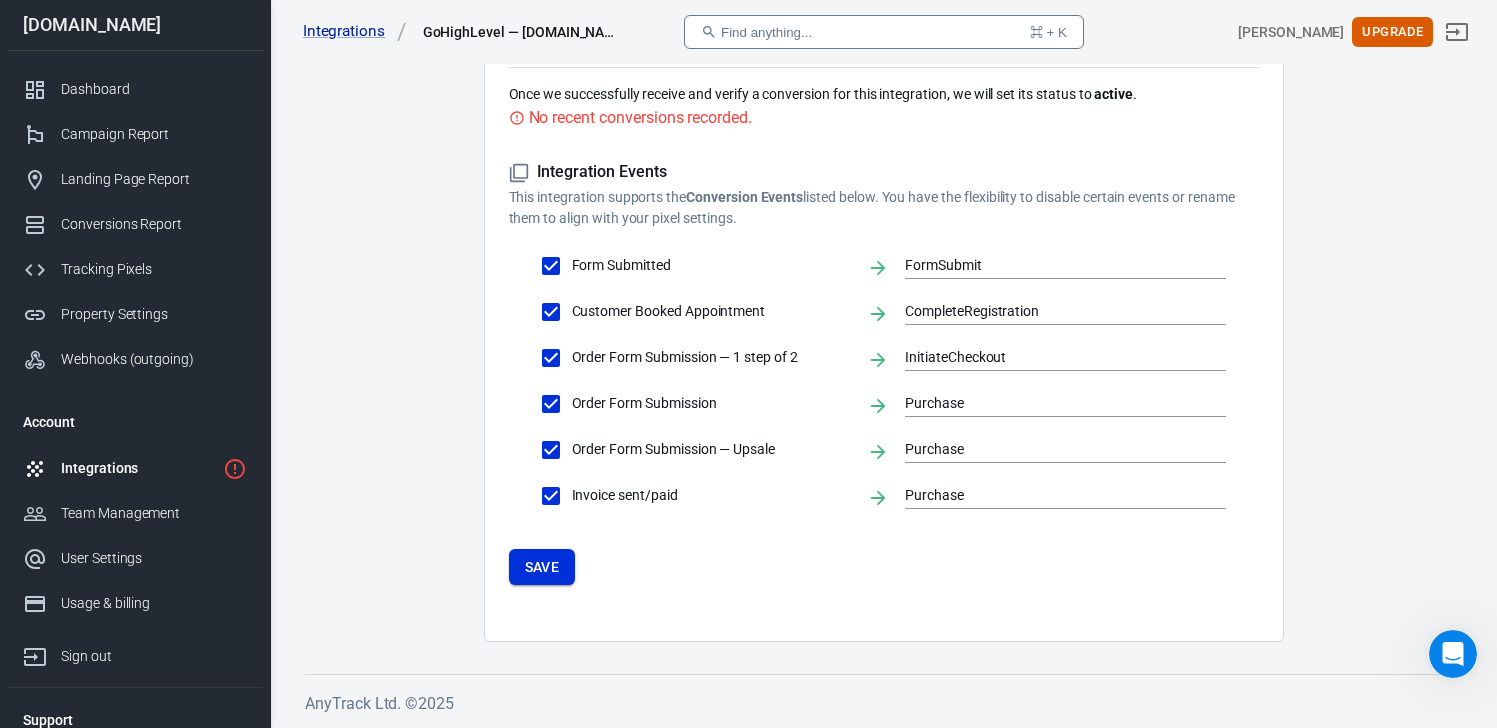 click on "Save" at bounding box center [542, 567] 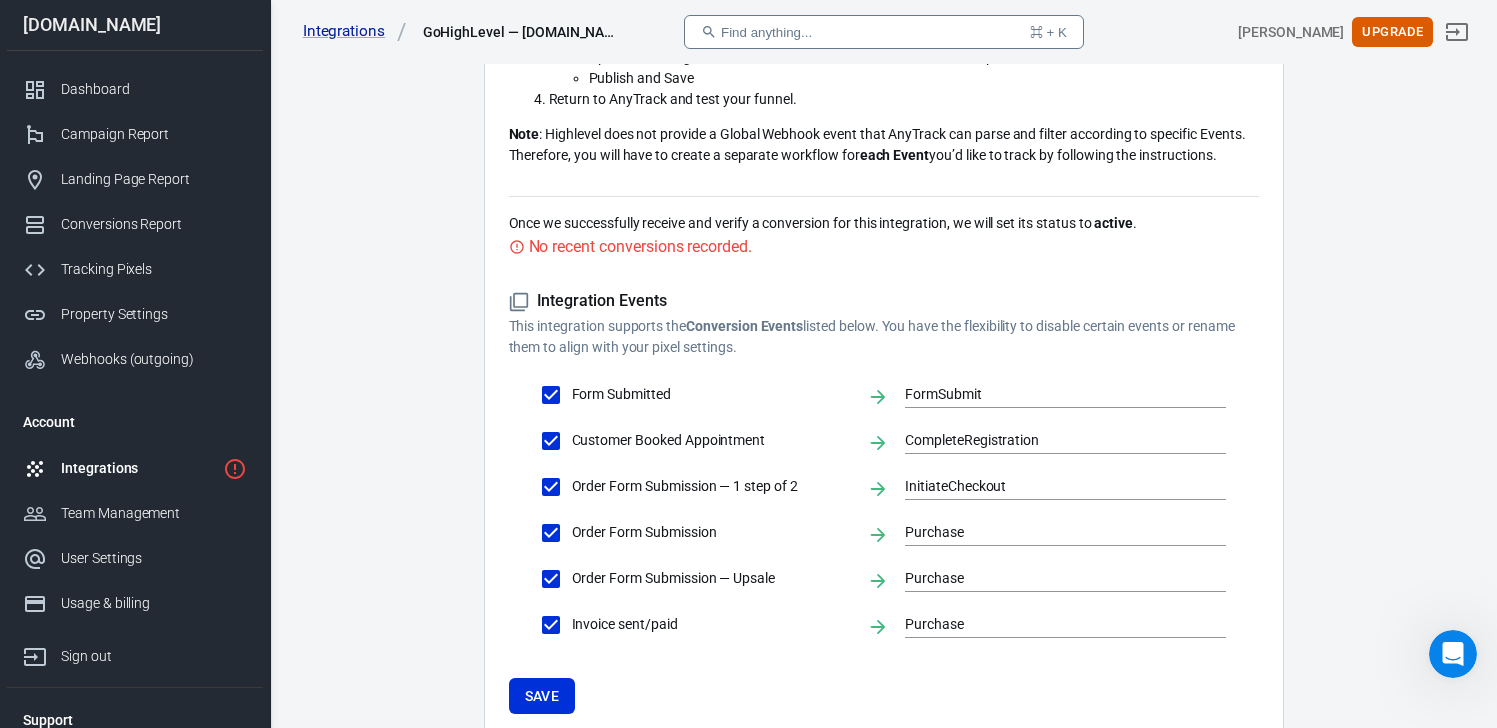 scroll, scrollTop: 441, scrollLeft: 0, axis: vertical 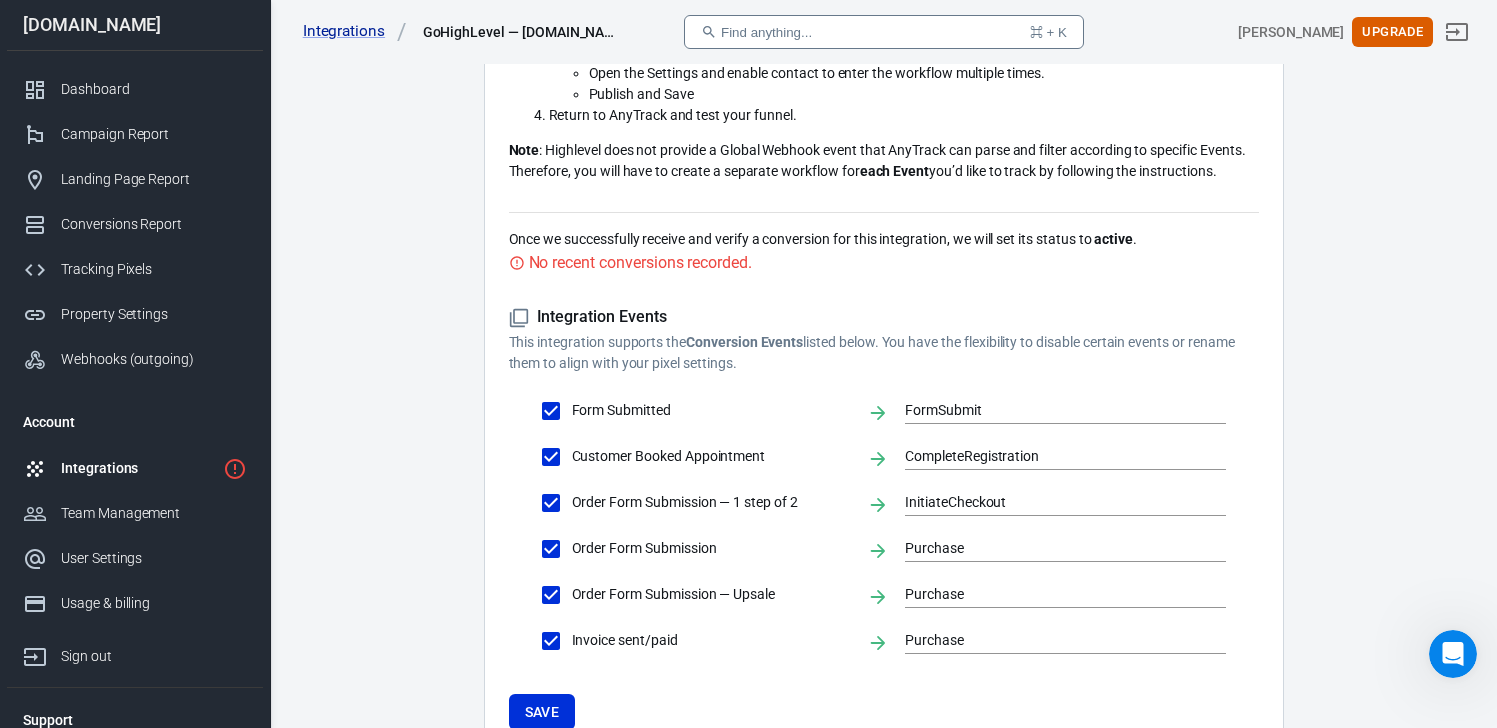 click on "Customer Booked Appointment" at bounding box center [551, 457] 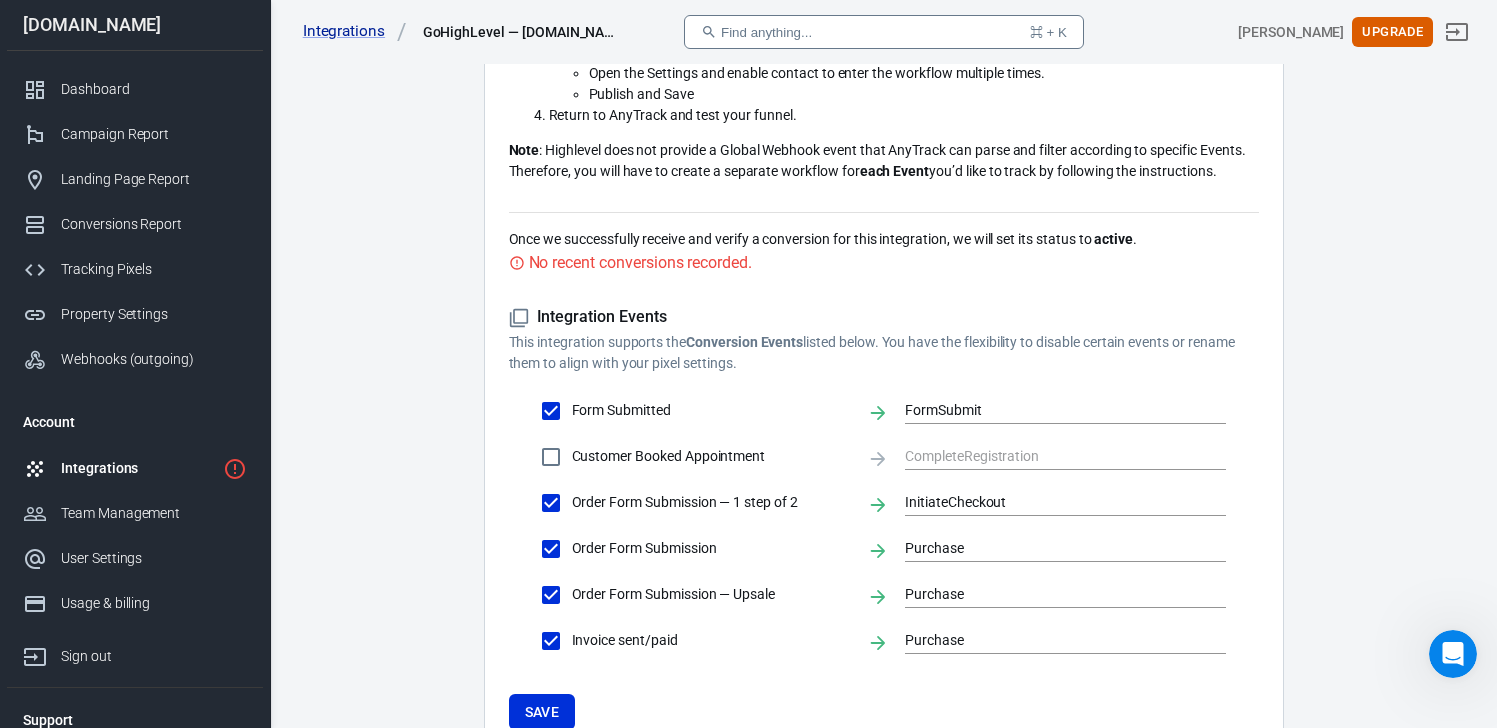 click on "Order Form Submission — 1 step of 2" at bounding box center [551, 503] 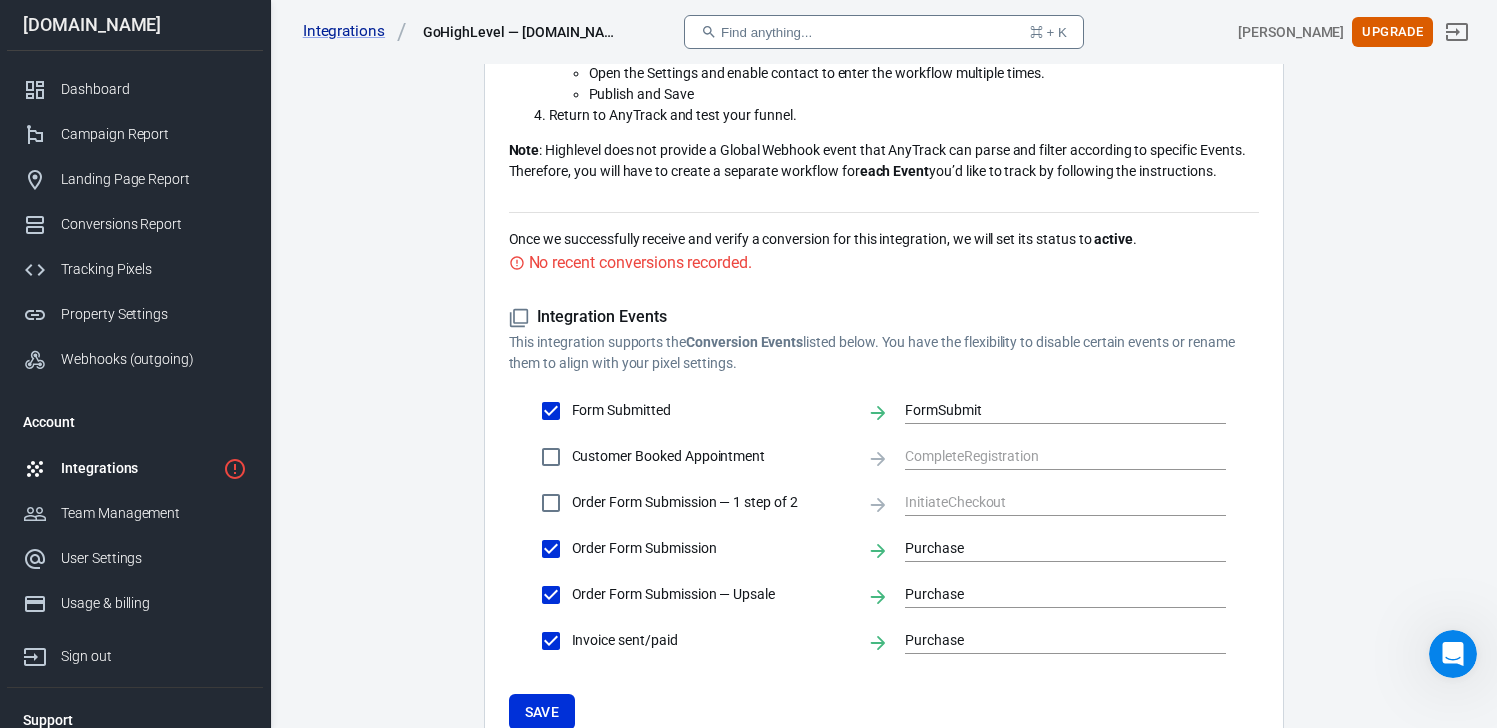 click on "Invoice sent/paid" at bounding box center (551, 641) 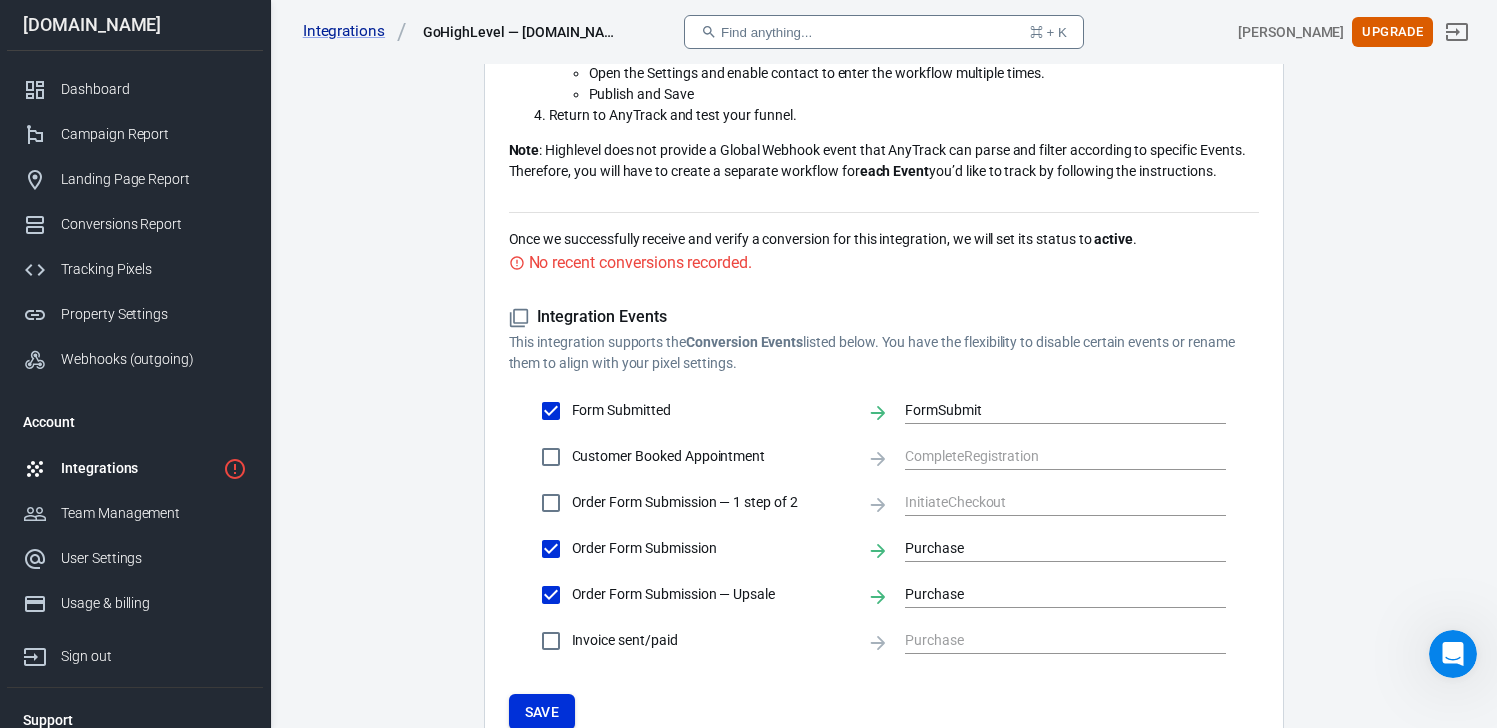 click on "Save" at bounding box center (542, 712) 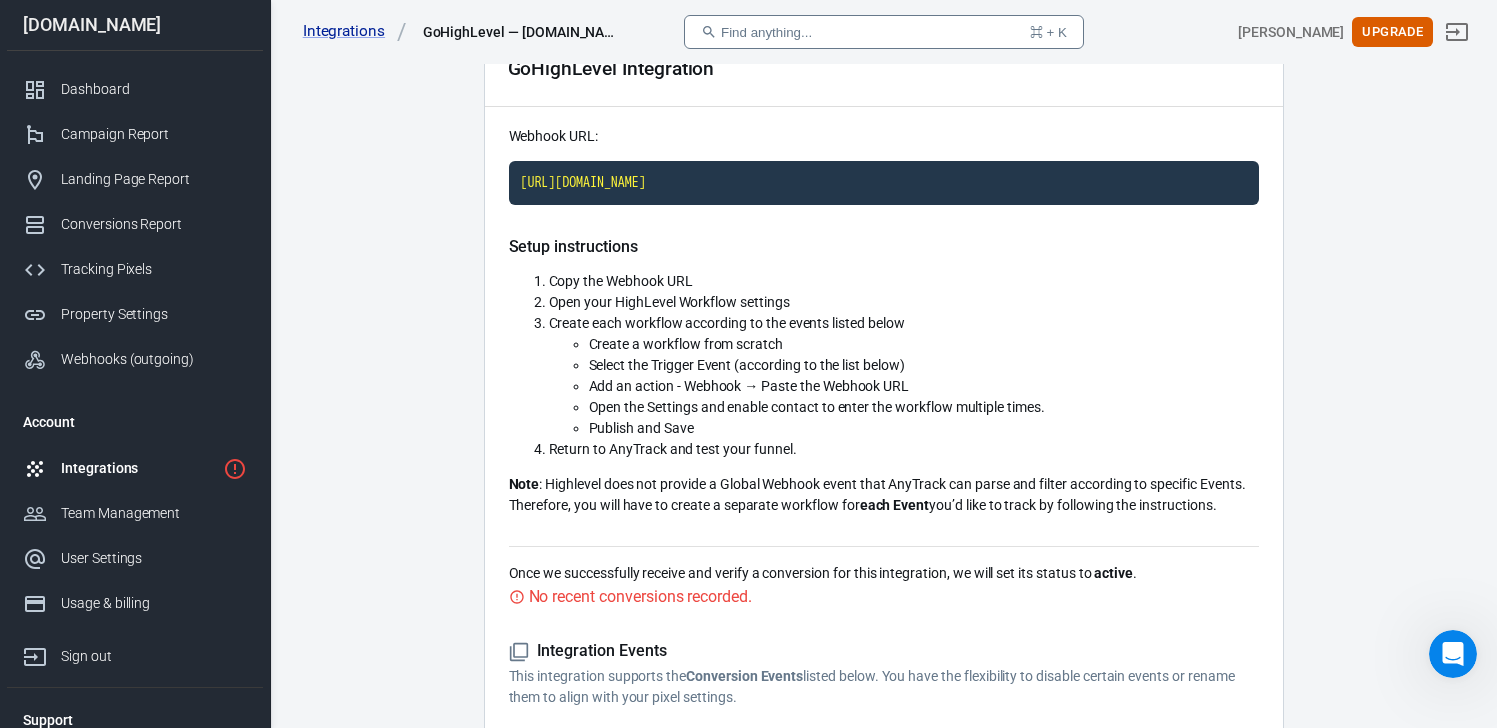 scroll, scrollTop: 0, scrollLeft: 0, axis: both 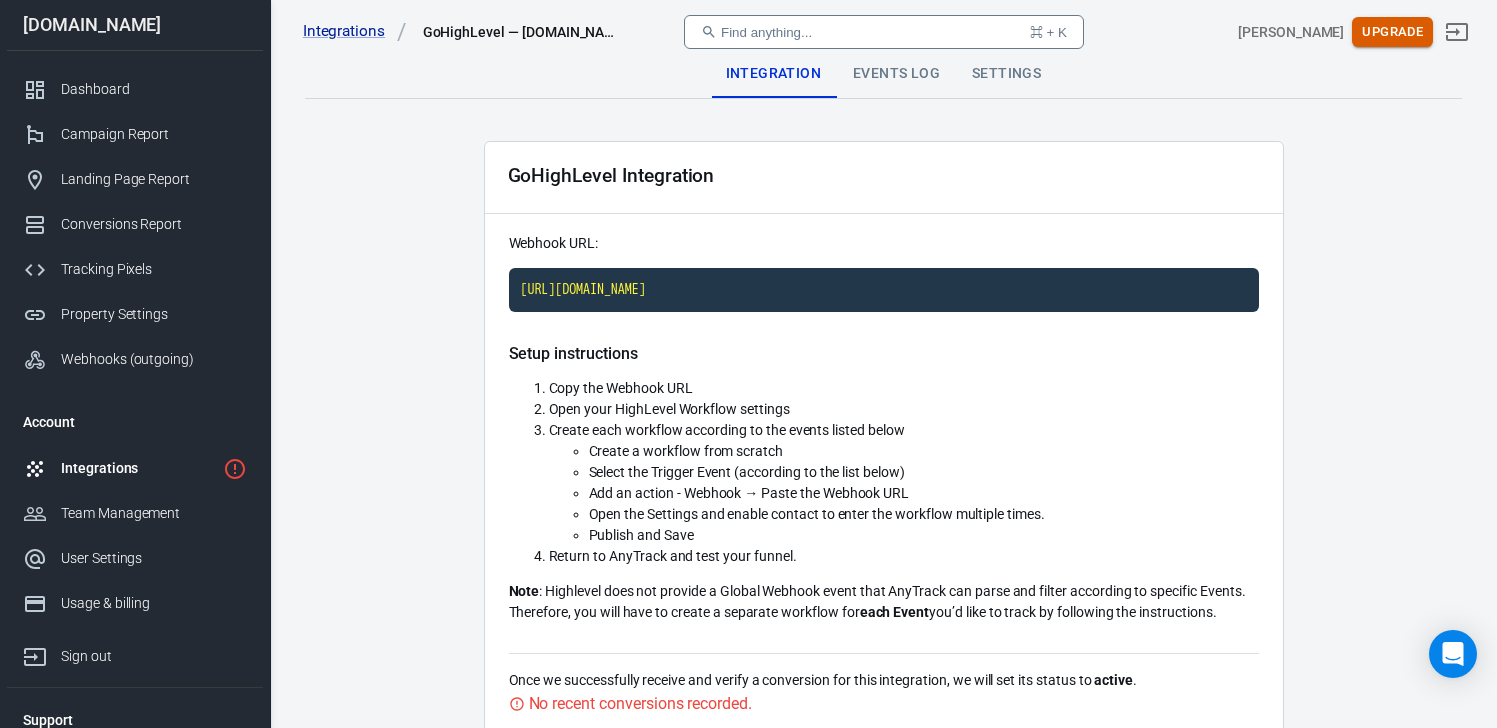 click on "Upgrade" at bounding box center (1392, 32) 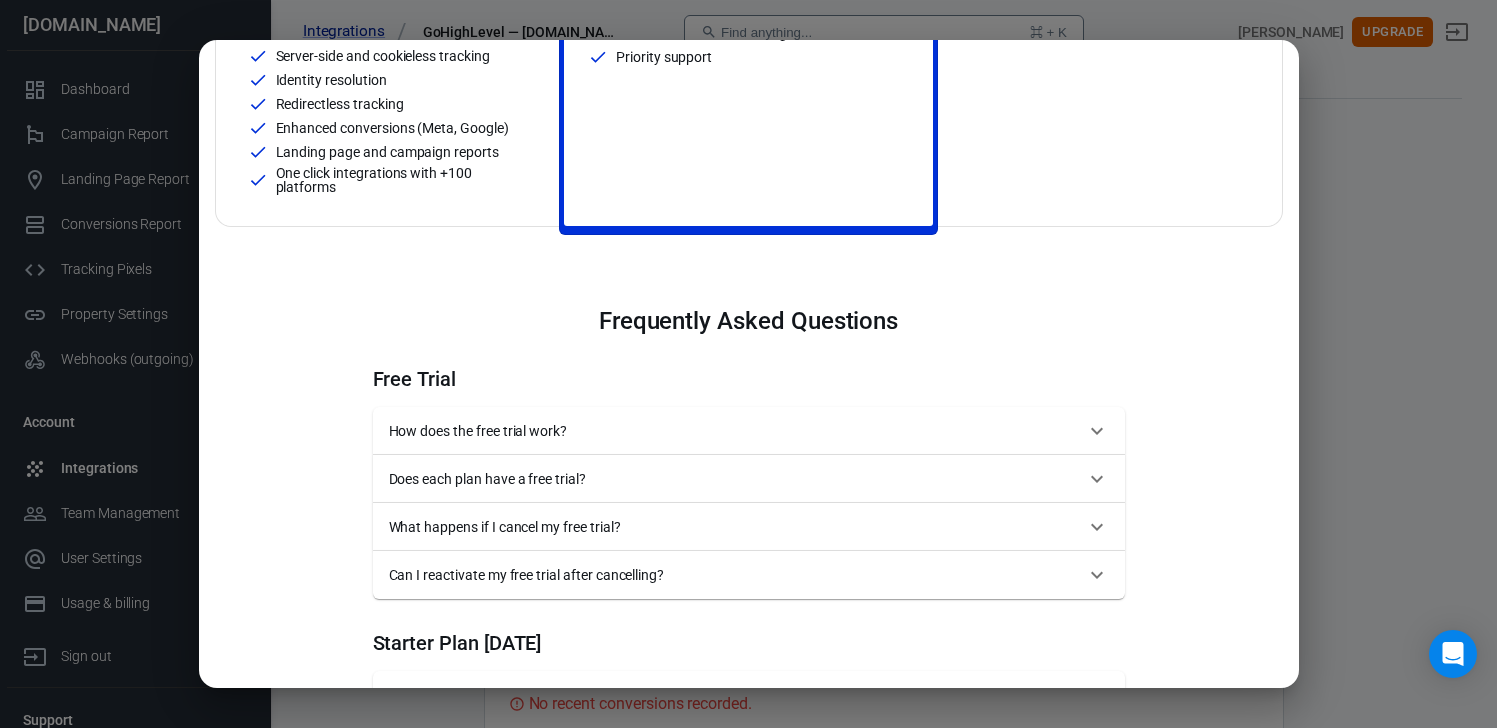 scroll, scrollTop: 599, scrollLeft: 0, axis: vertical 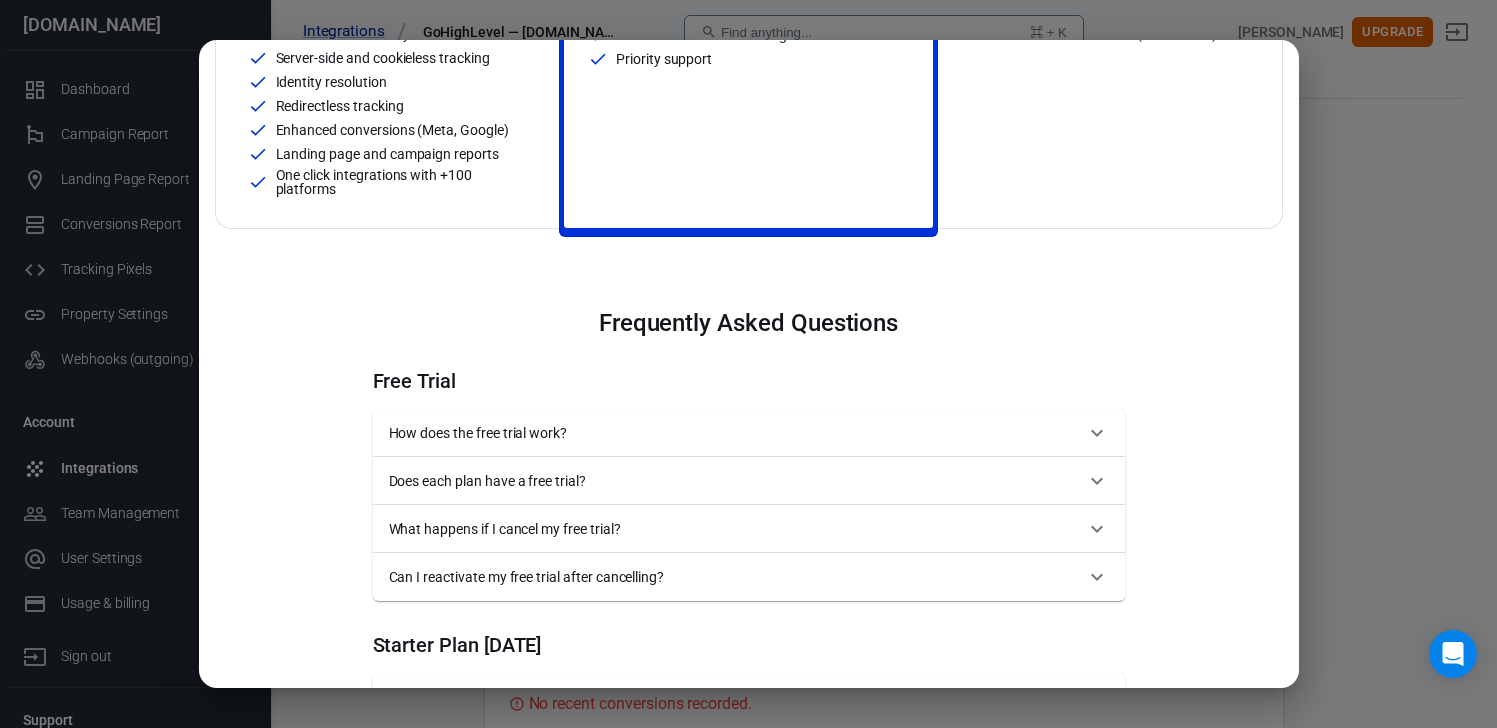 click on "How does the free trial work?" at bounding box center (737, 433) 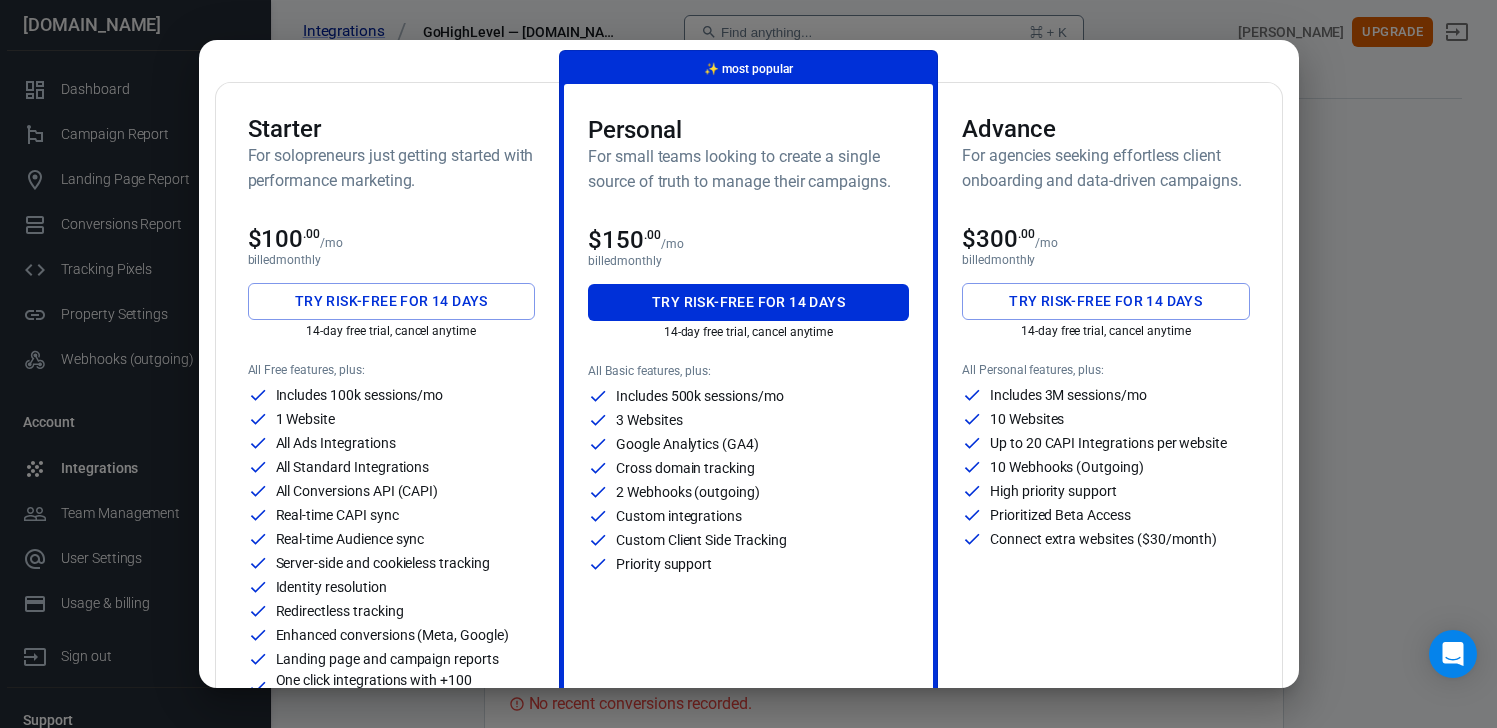 scroll, scrollTop: 0, scrollLeft: 0, axis: both 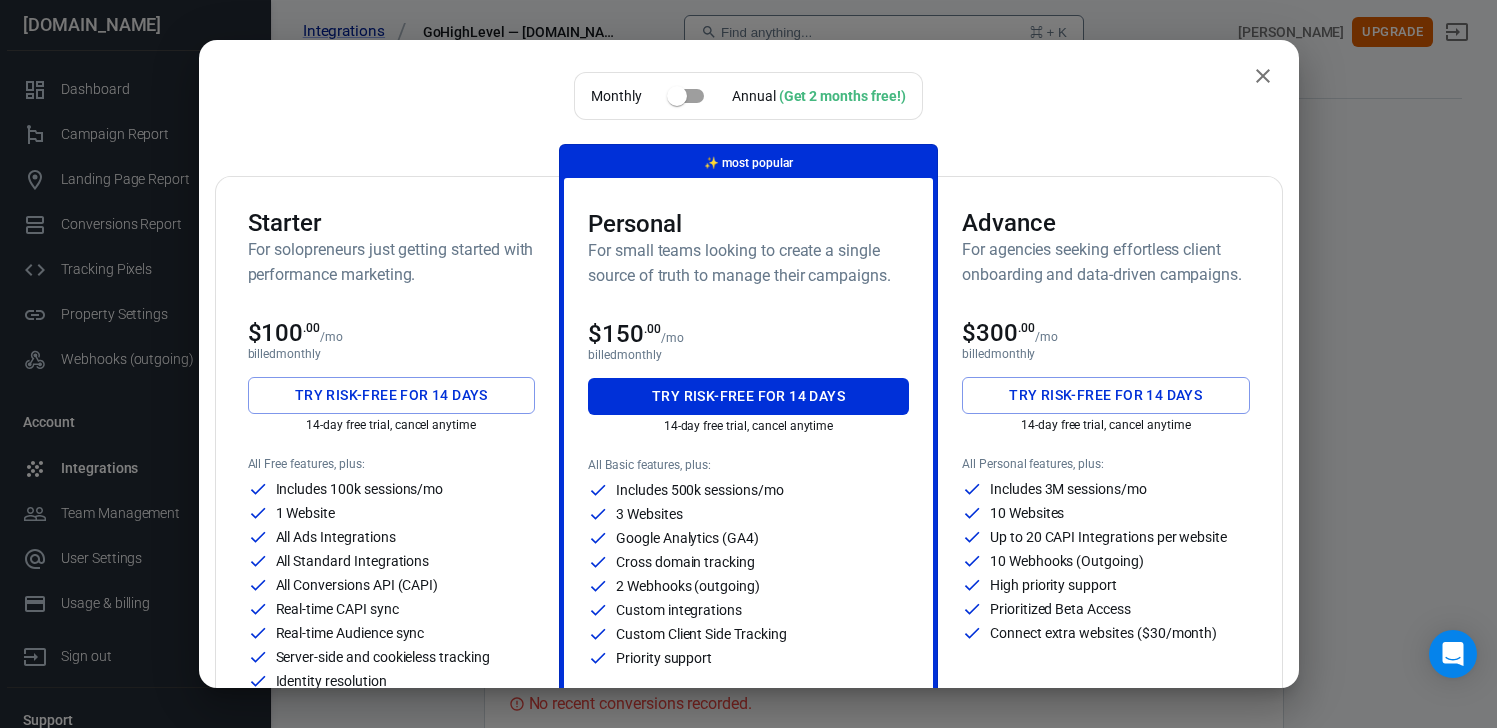 click on "Try risk-free for 14 days" at bounding box center (391, 395) 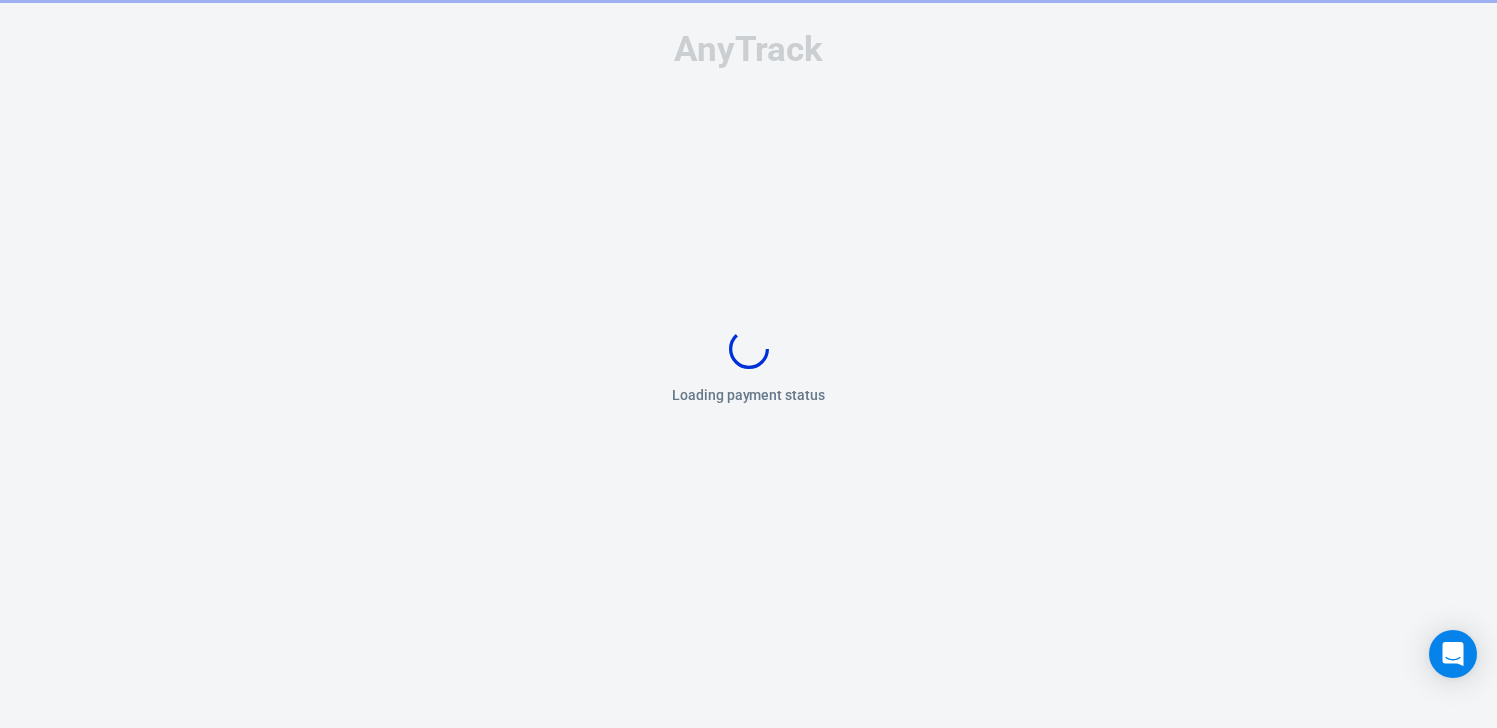 scroll, scrollTop: 0, scrollLeft: 0, axis: both 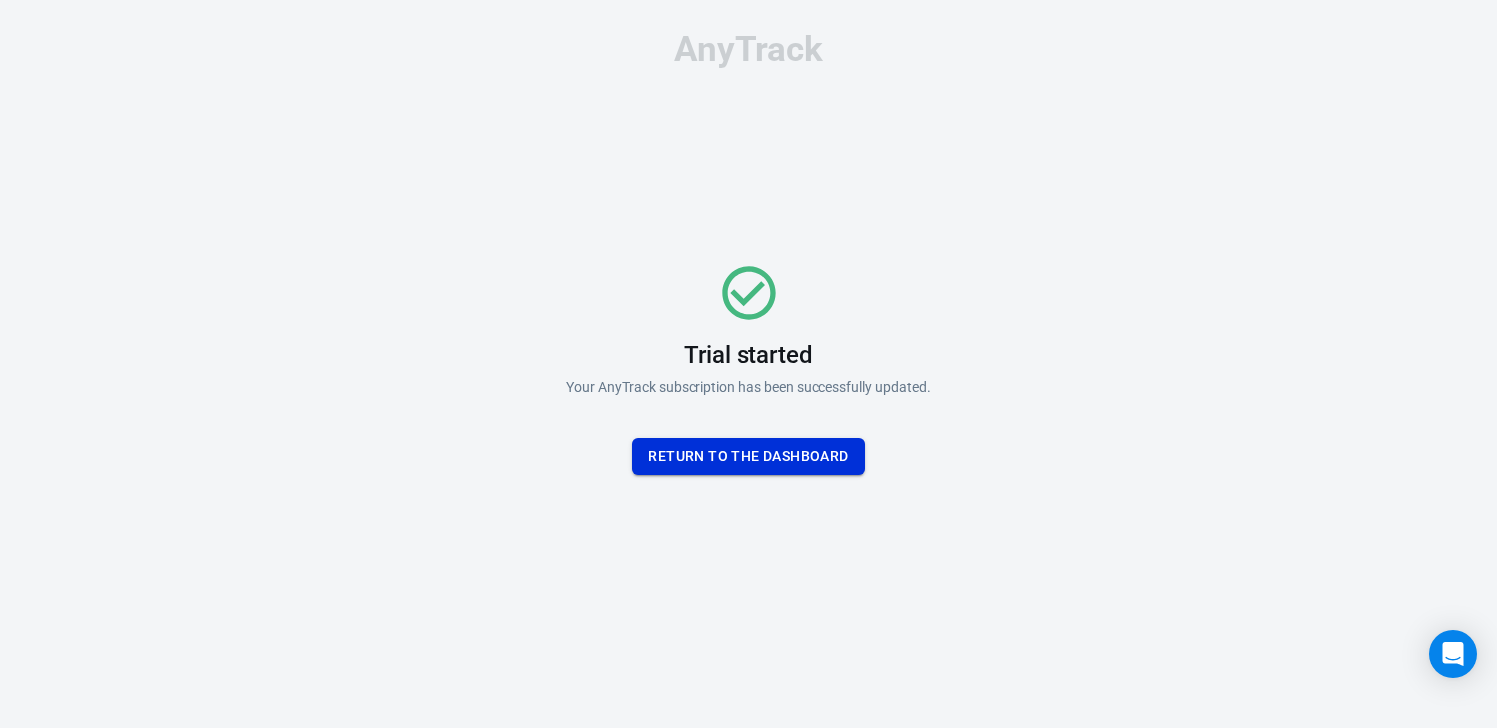click on "Return To the dashboard" at bounding box center [748, 456] 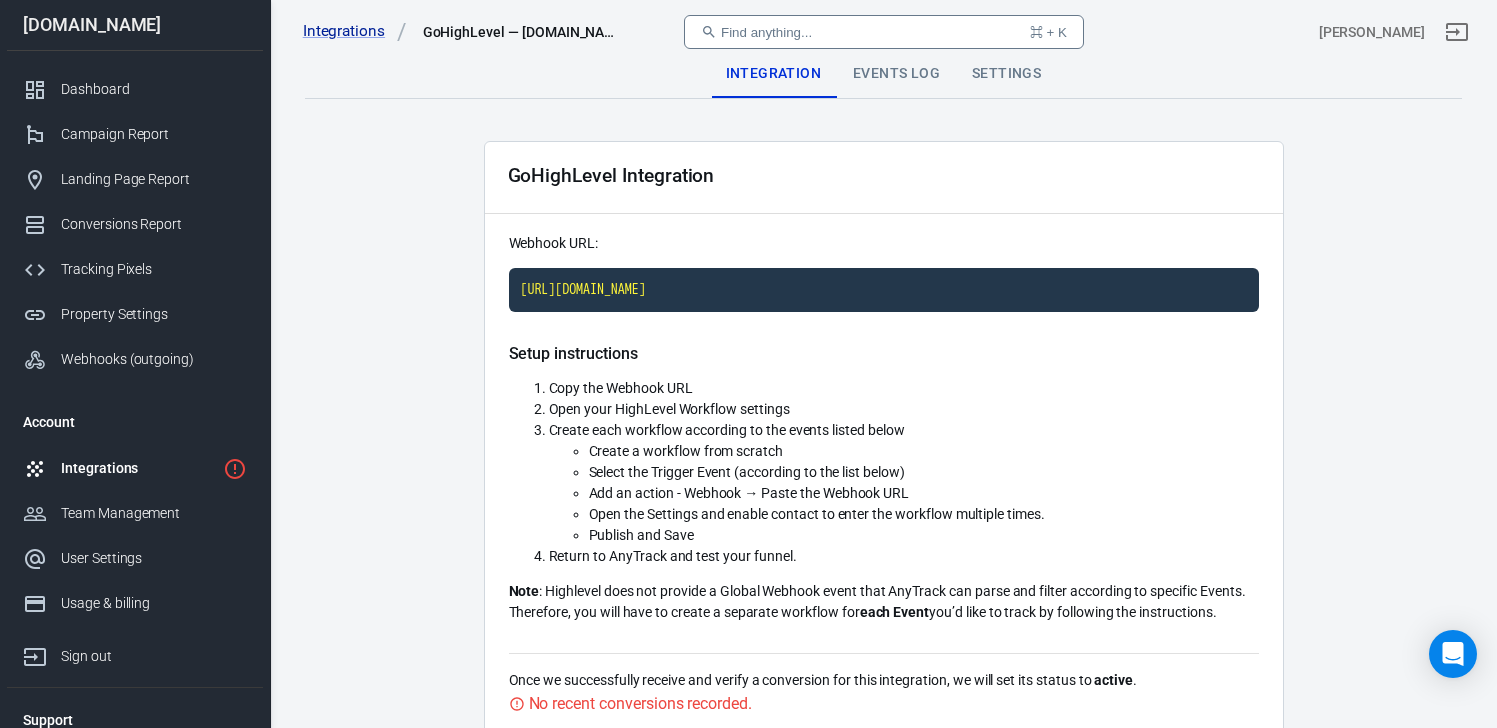 scroll, scrollTop: 0, scrollLeft: 0, axis: both 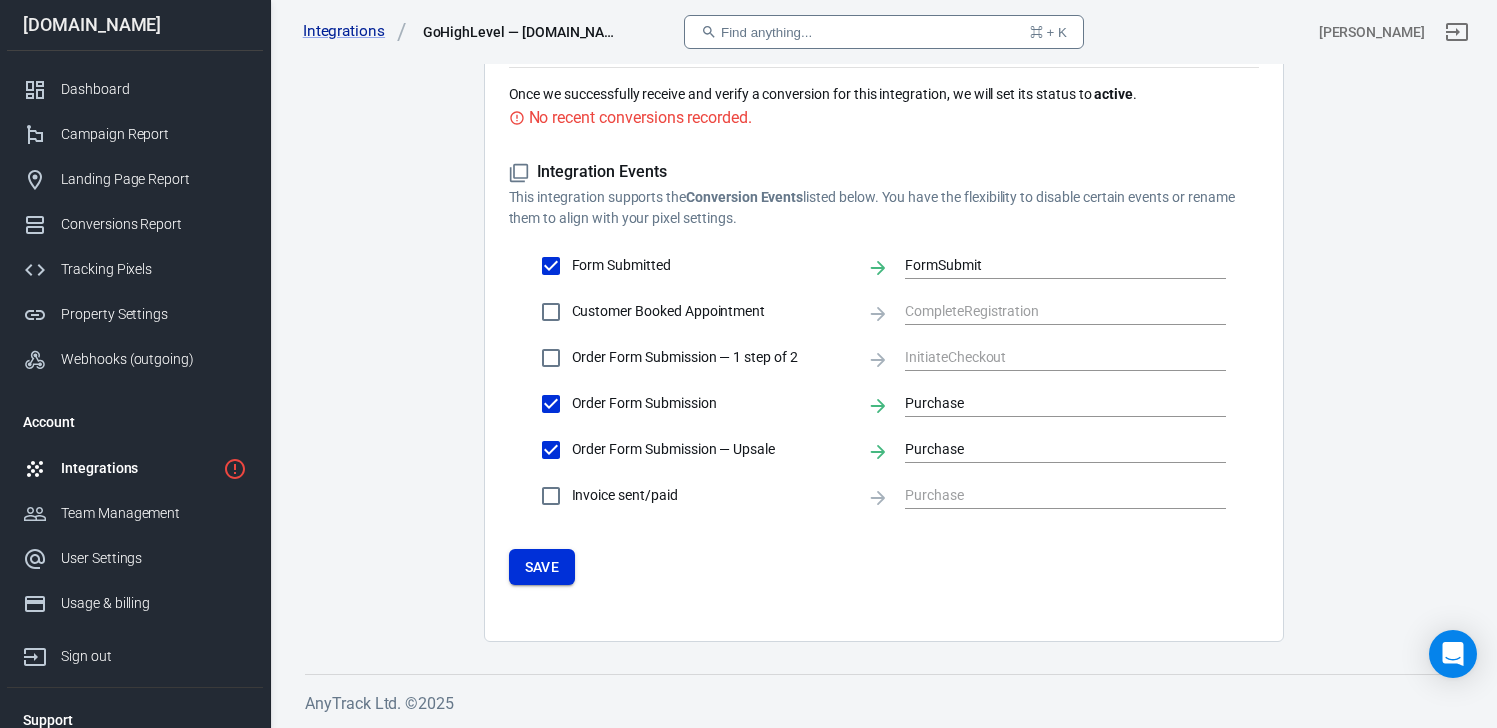 click on "Save" at bounding box center (542, 567) 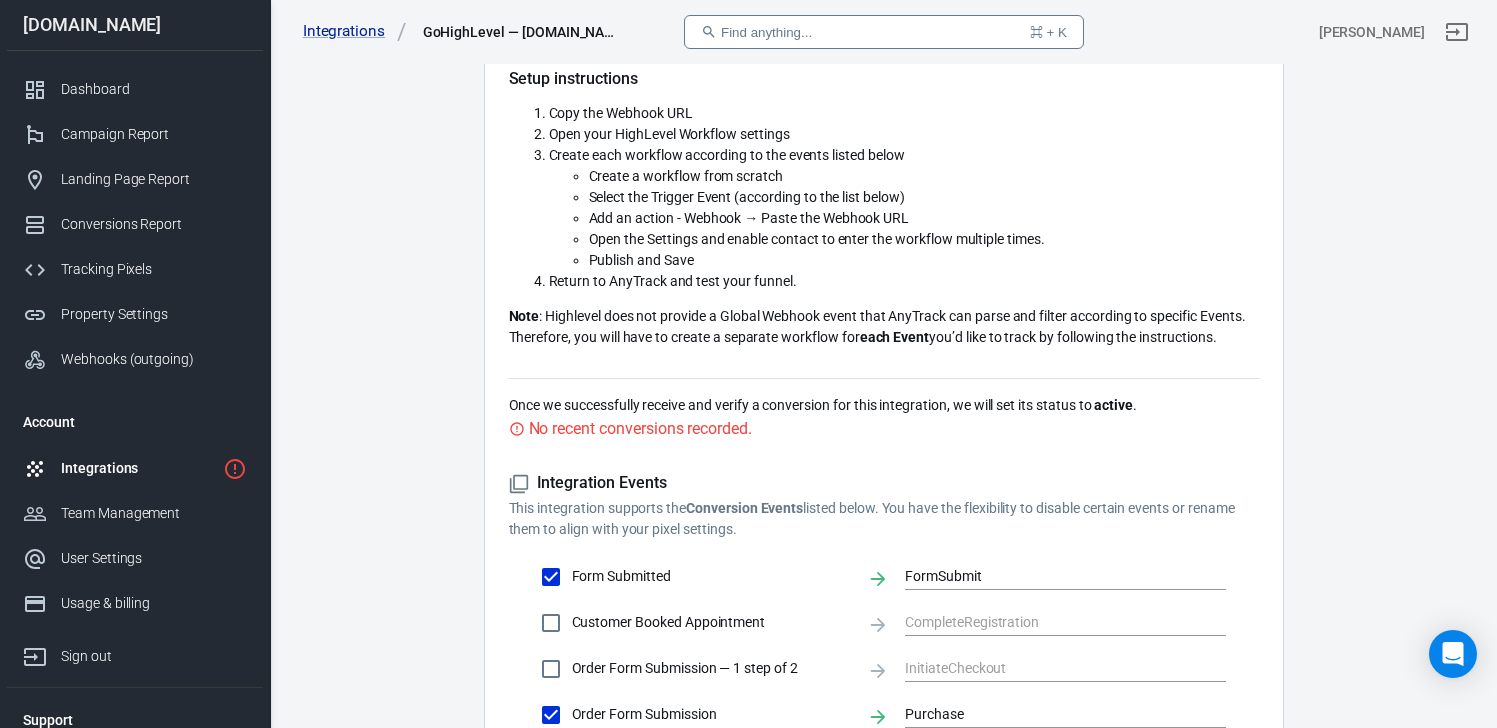 scroll, scrollTop: 0, scrollLeft: 0, axis: both 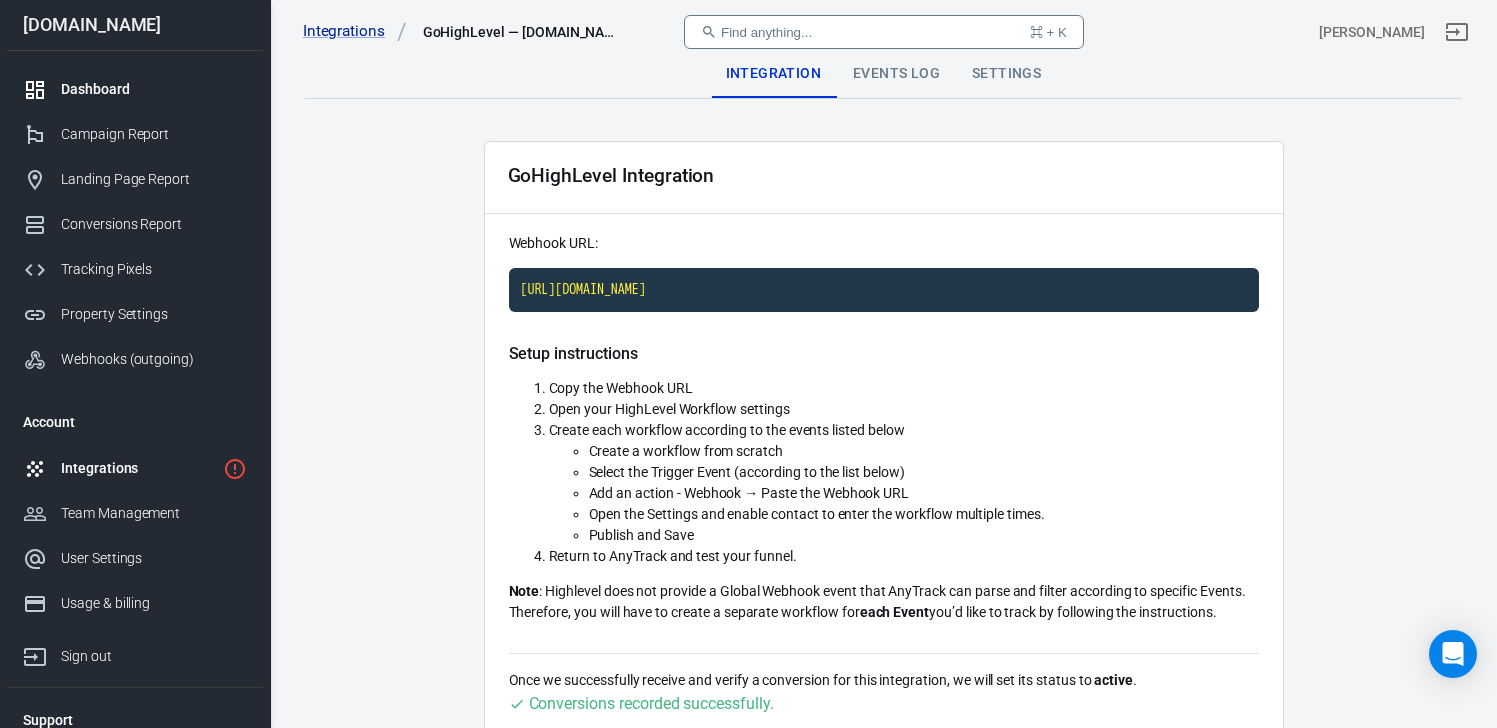 click on "Dashboard" at bounding box center (154, 89) 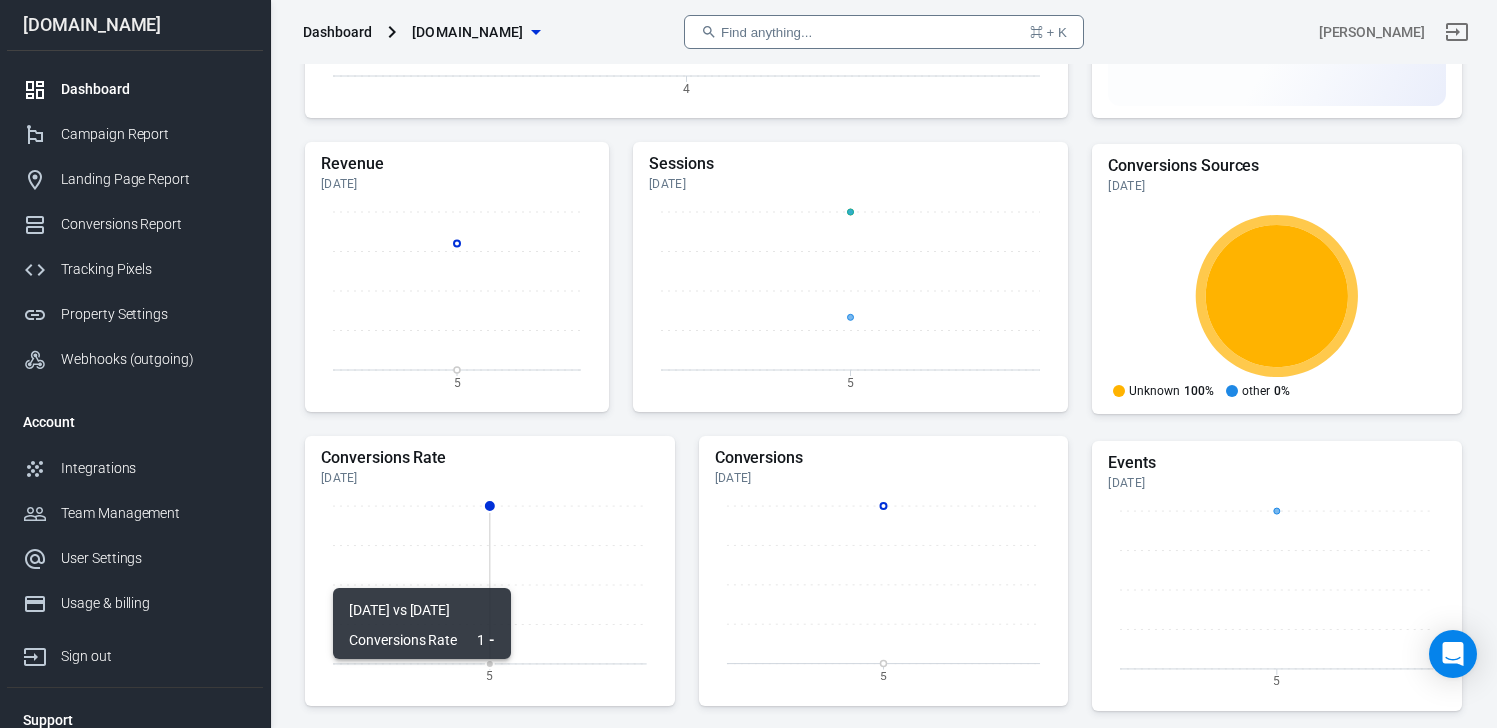 scroll, scrollTop: 0, scrollLeft: 0, axis: both 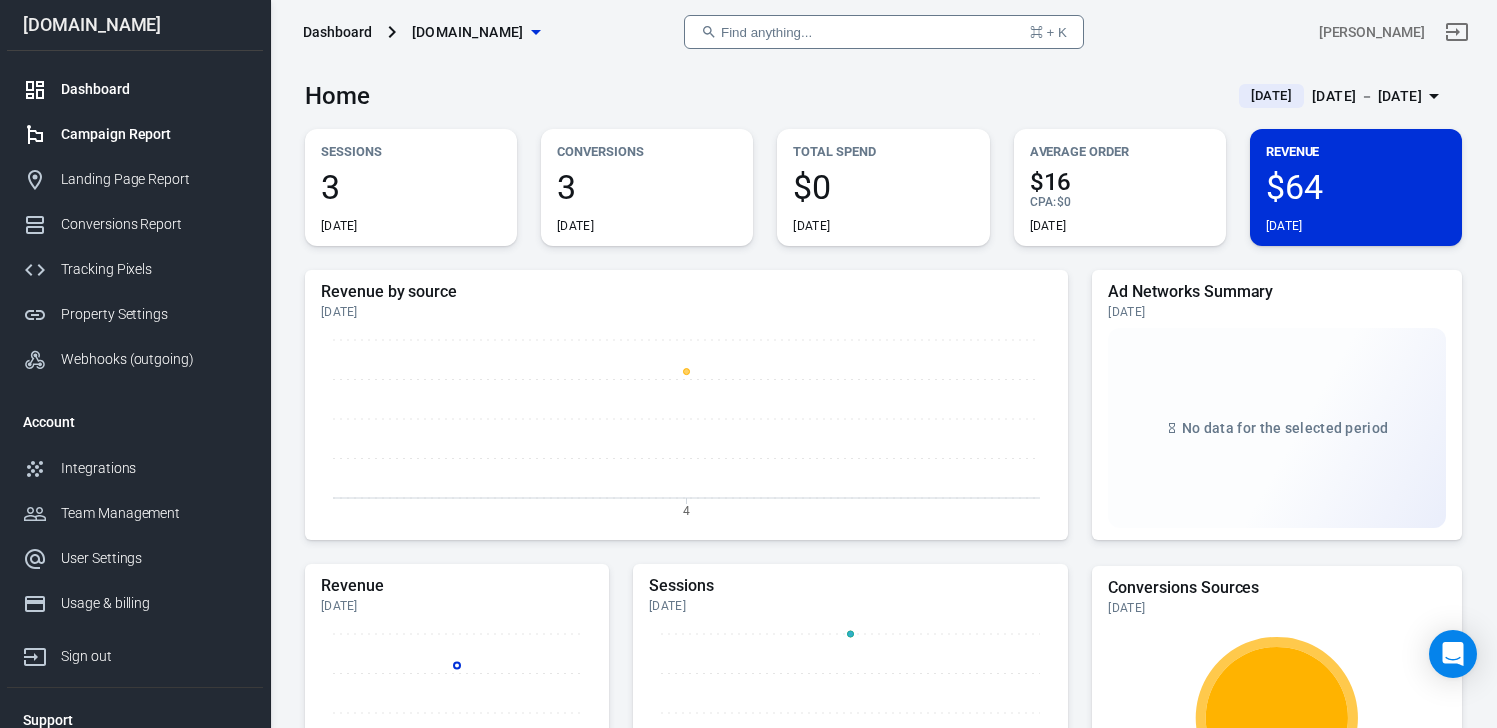 click on "Campaign Report" at bounding box center (154, 134) 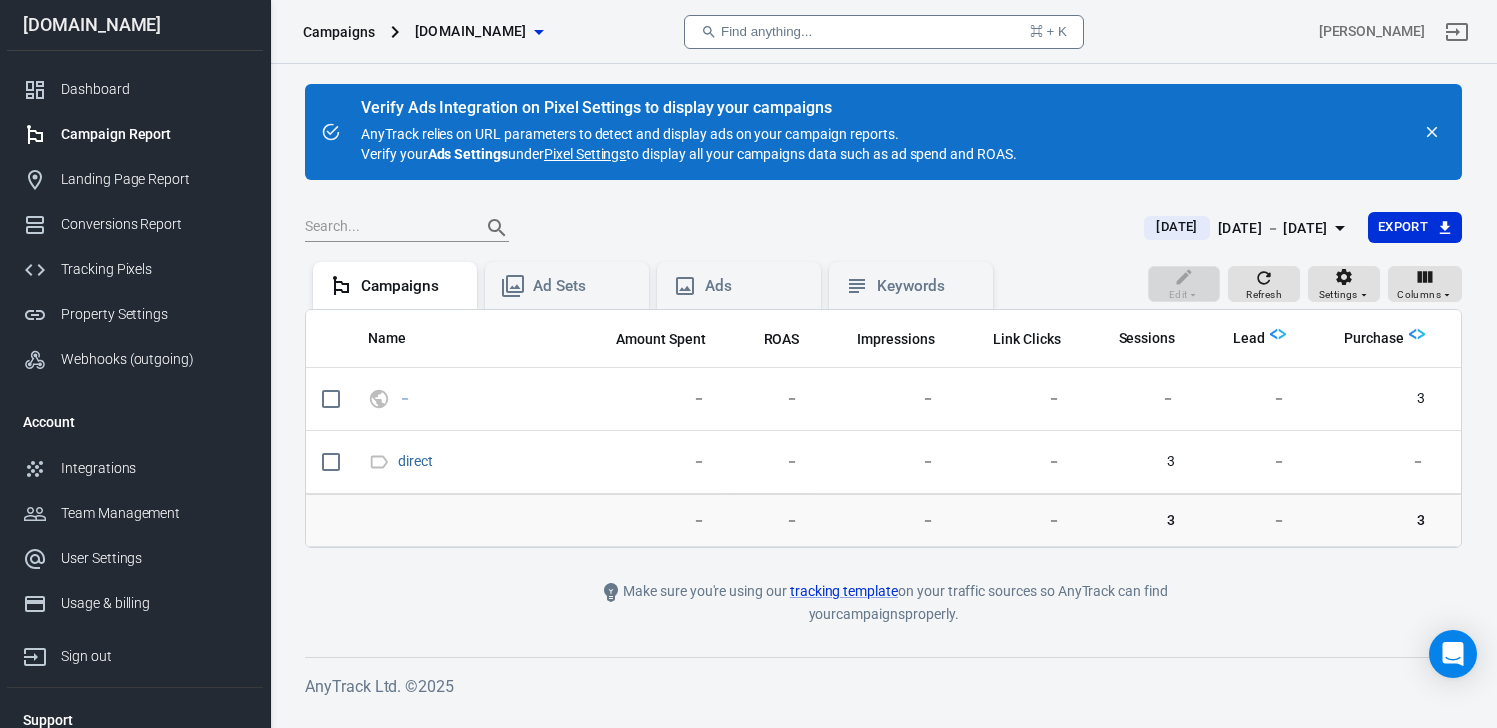 click on "Pixel Settings" at bounding box center (585, 154) 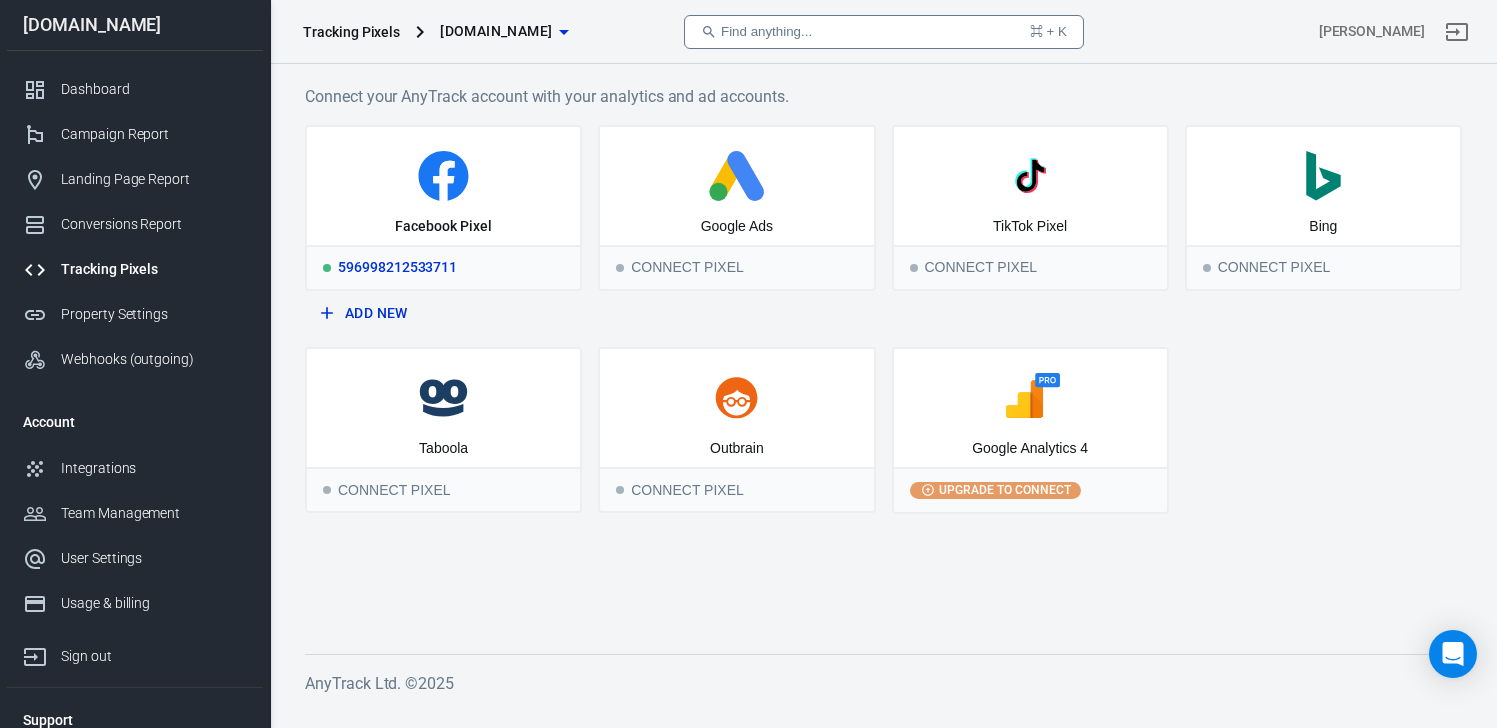 click 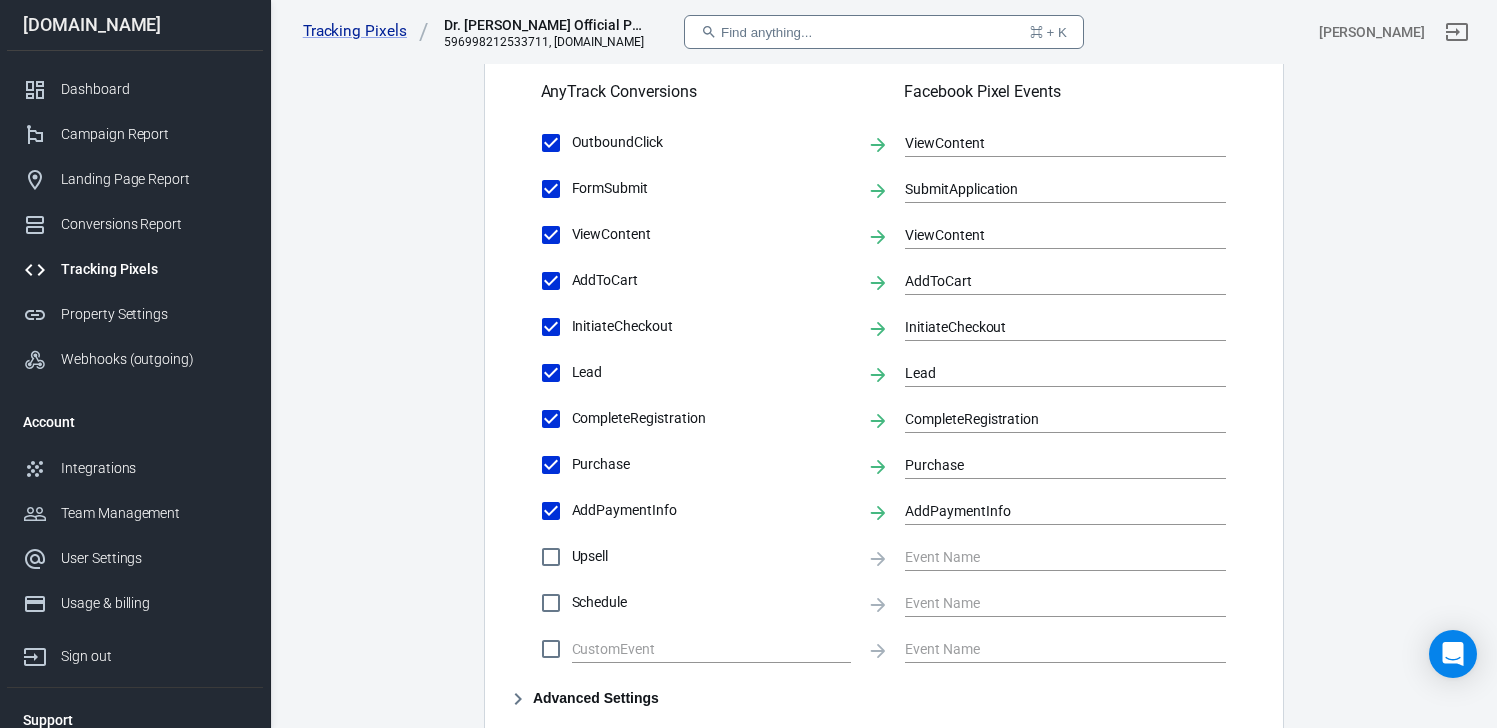 scroll, scrollTop: 1036, scrollLeft: 0, axis: vertical 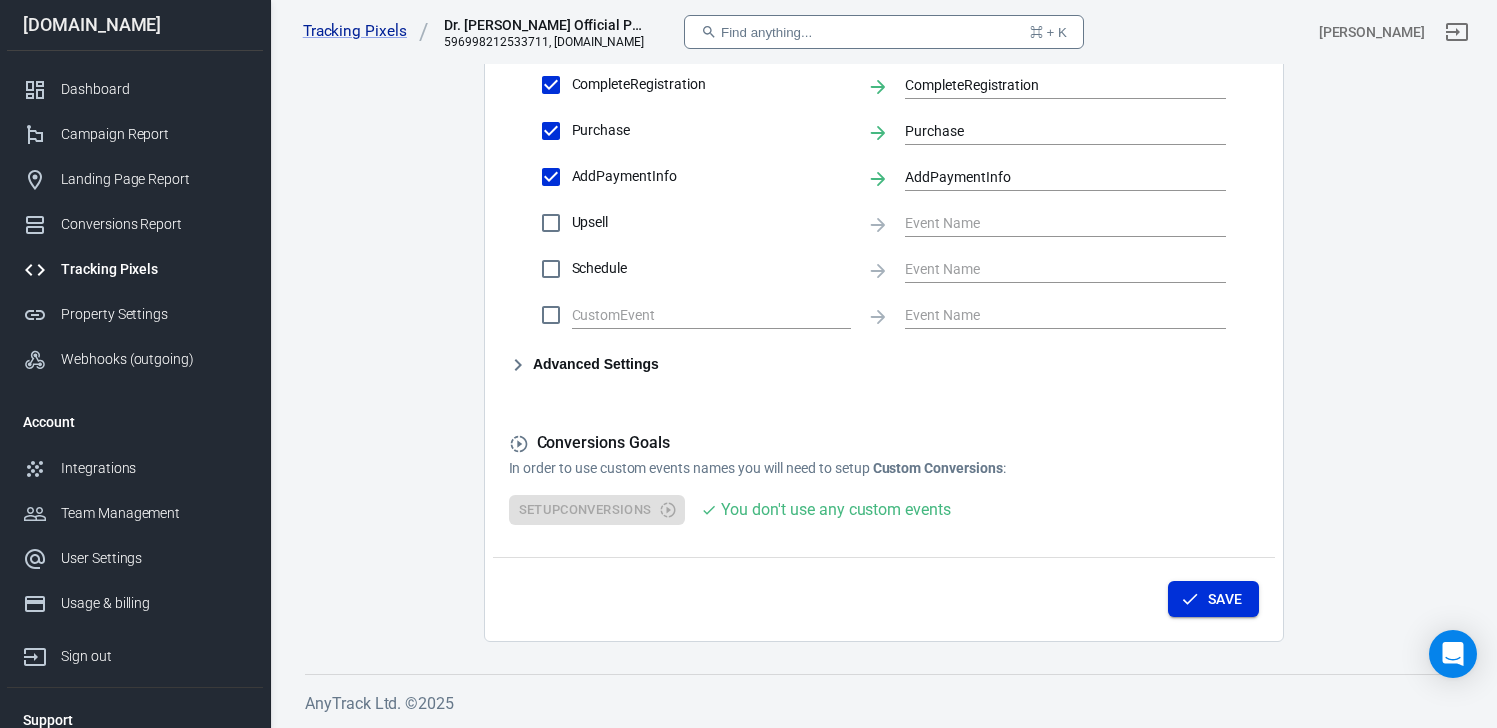 click 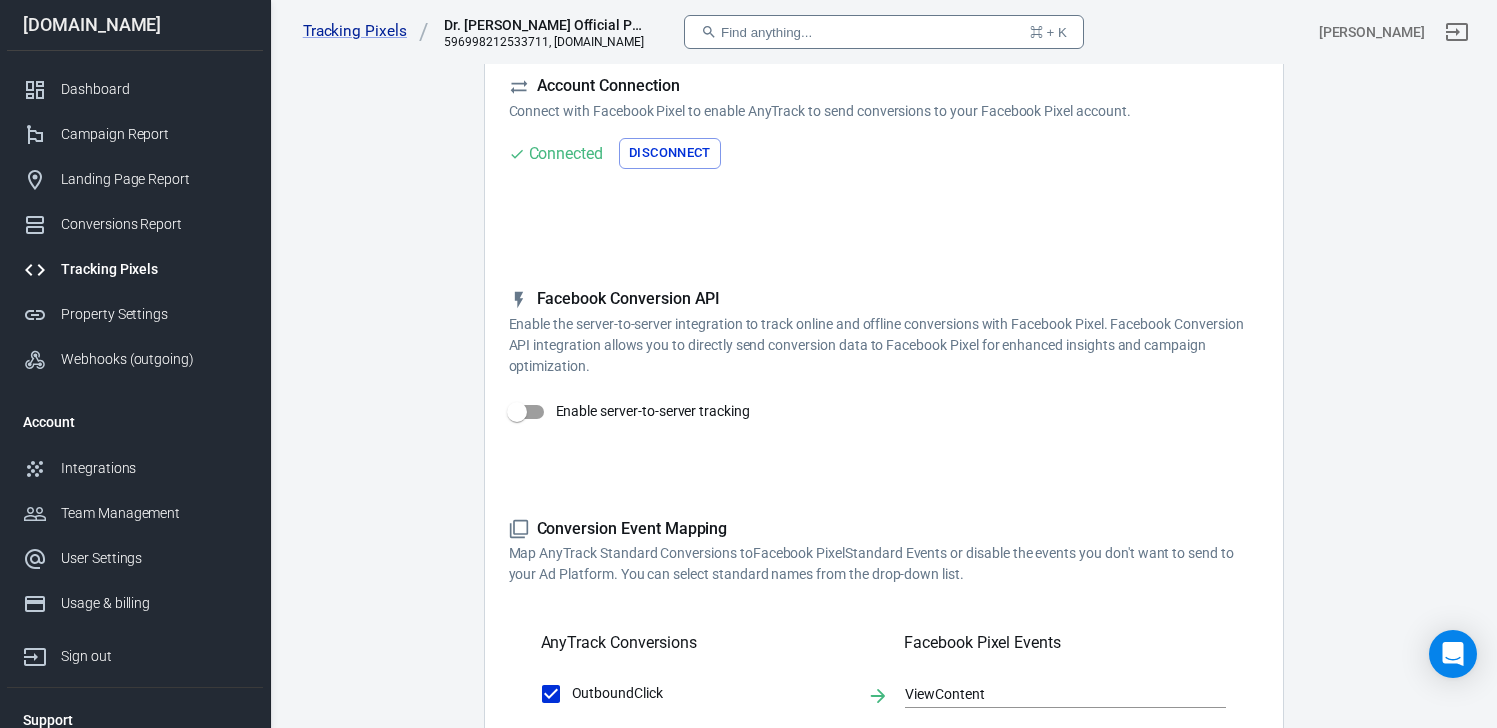 scroll, scrollTop: 0, scrollLeft: 0, axis: both 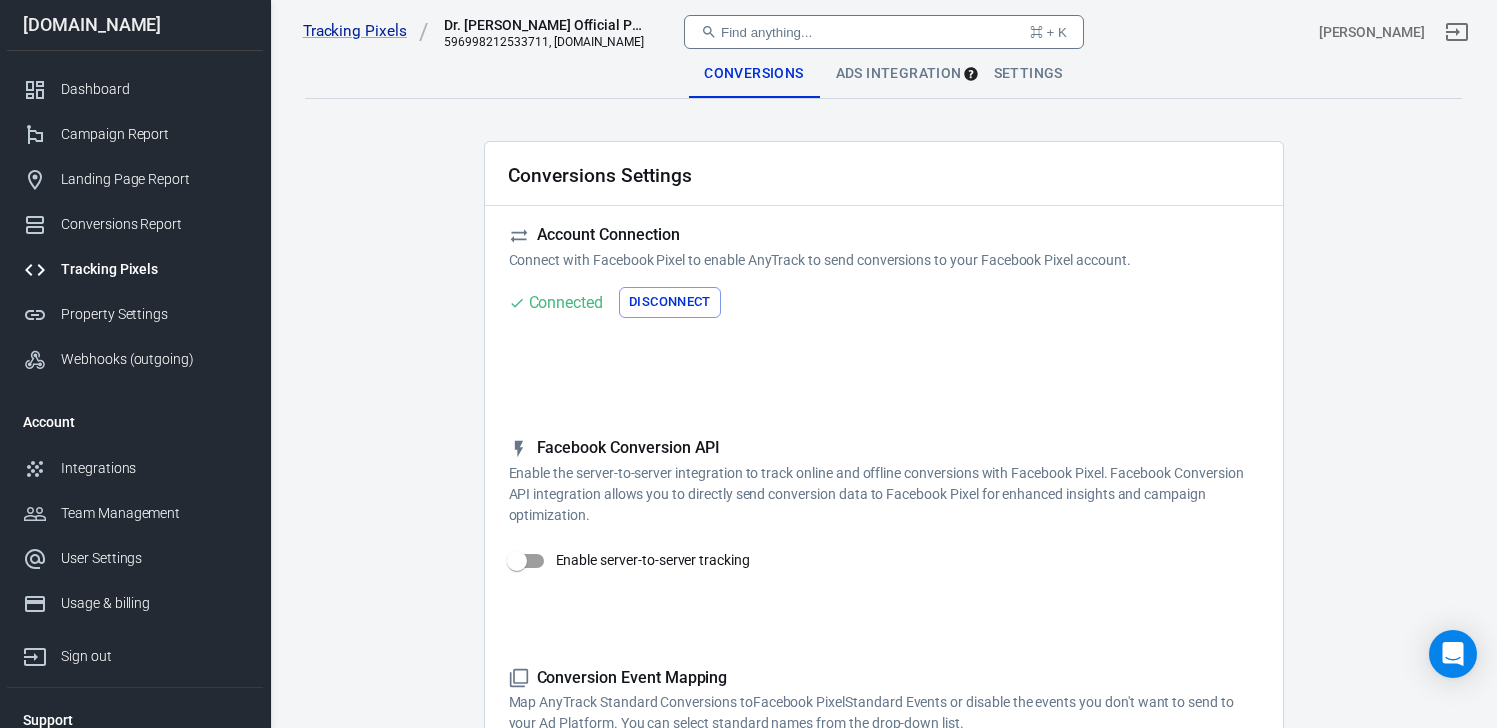 click on "Ads Integration" at bounding box center [899, 74] 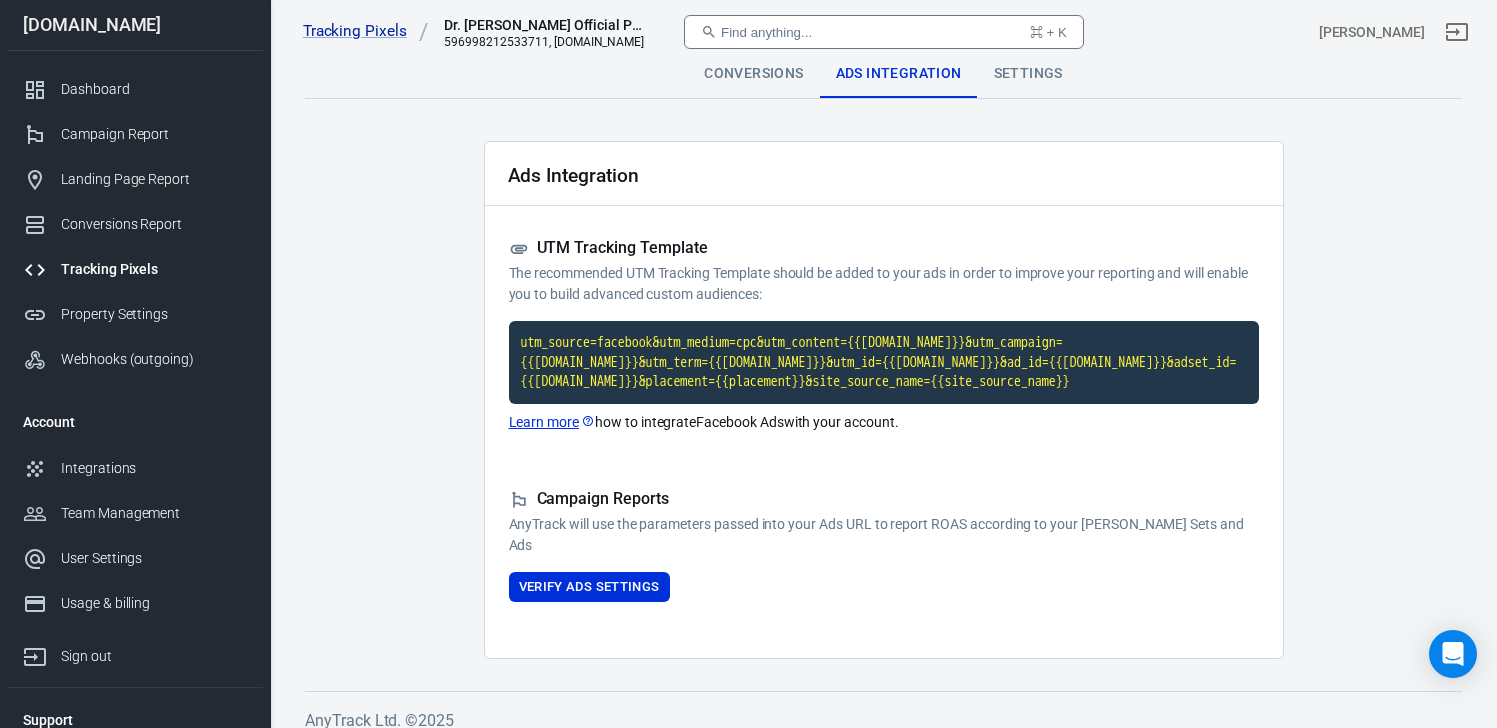 click on "Settings" at bounding box center (1028, 74) 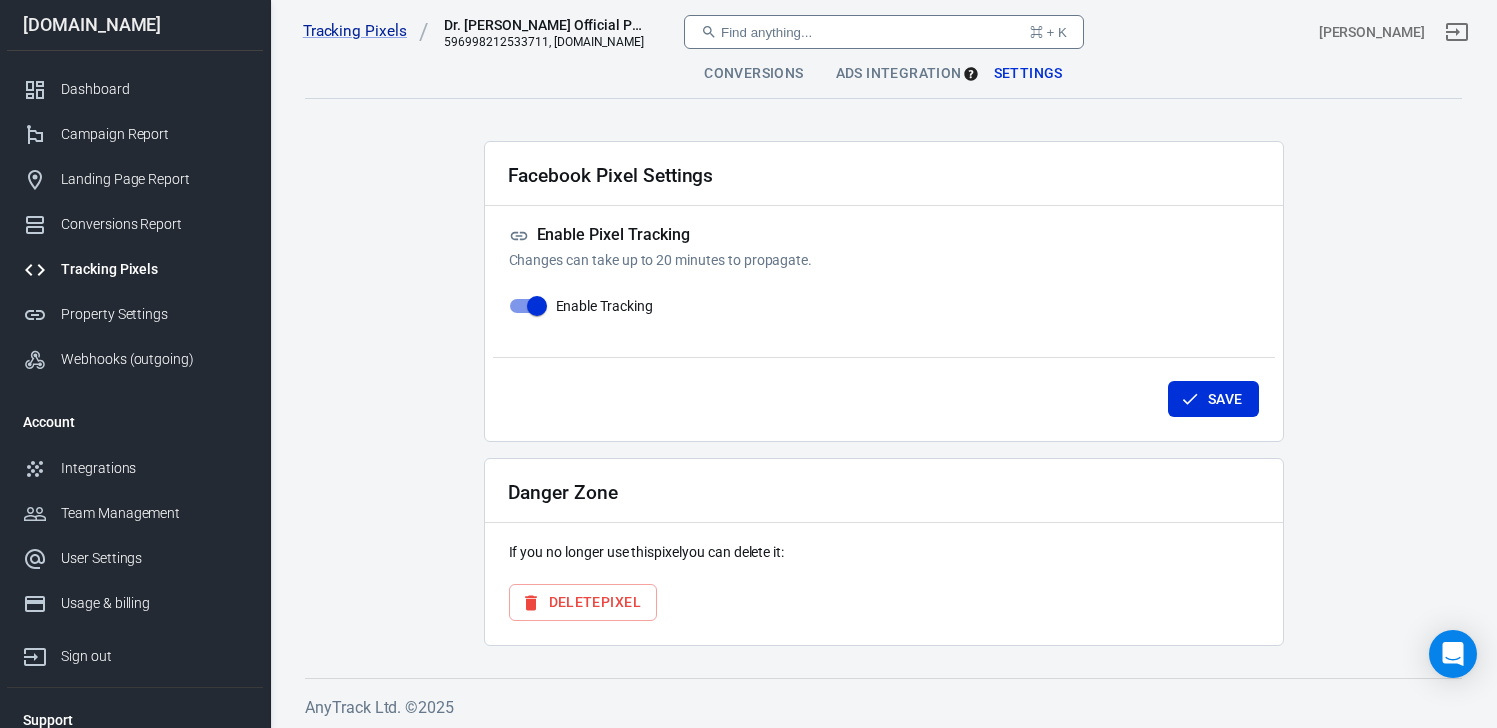 click on "Ads Integration" at bounding box center [899, 74] 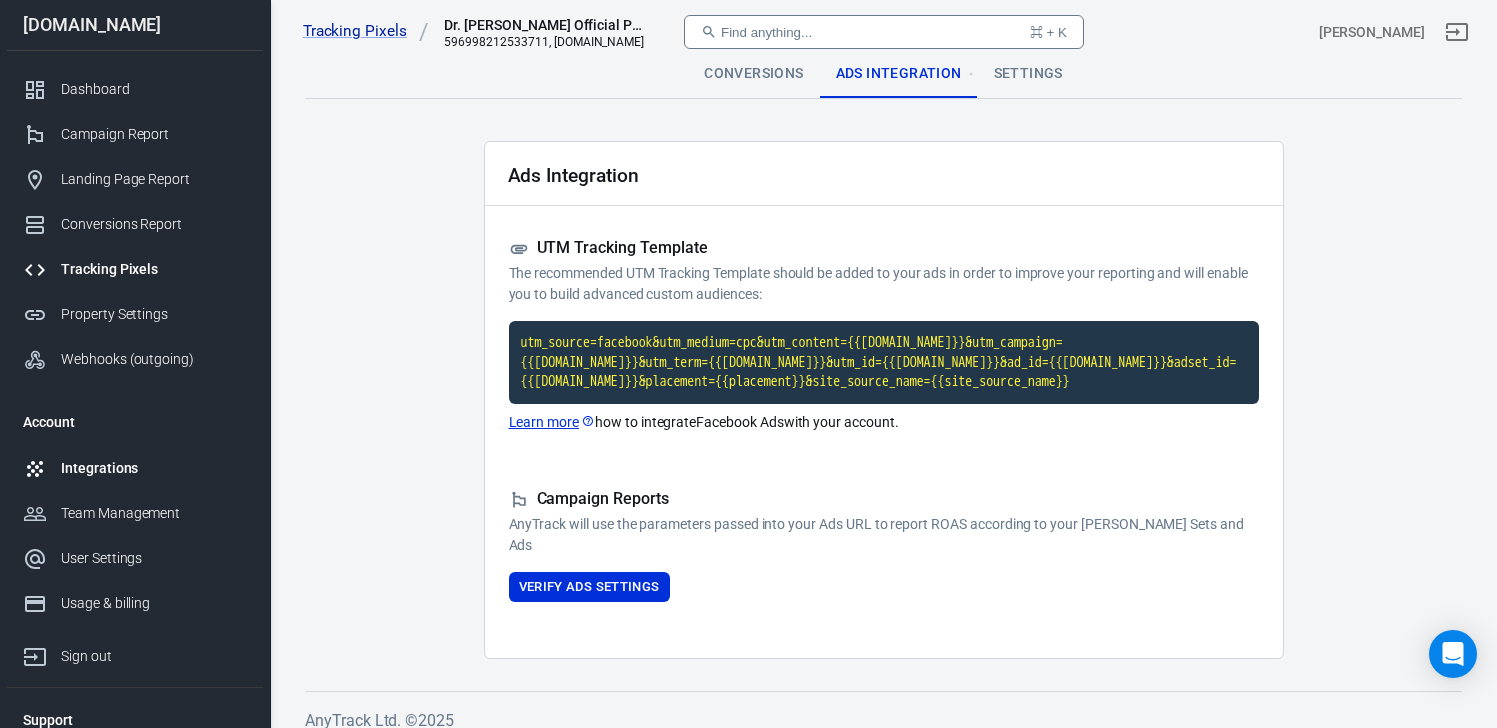 click on "Integrations" at bounding box center (154, 468) 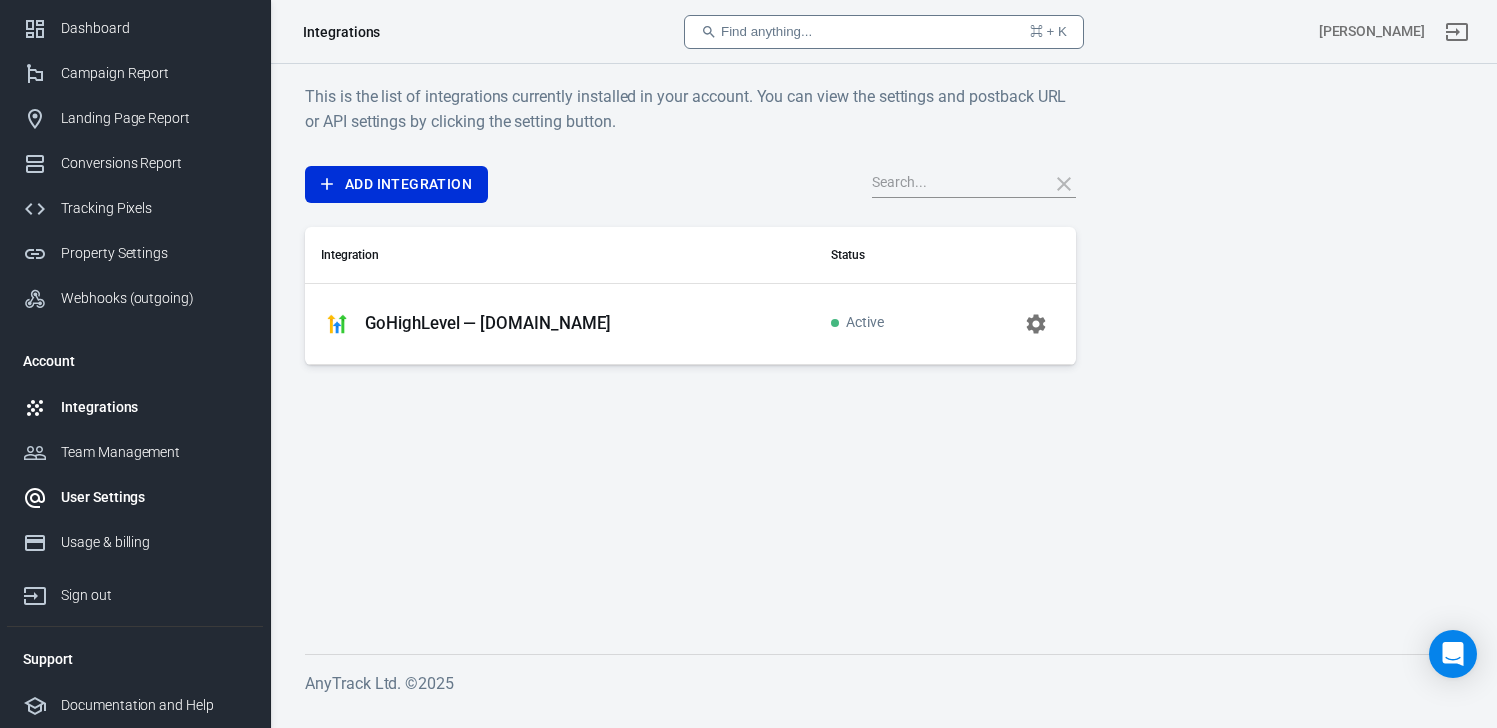 scroll, scrollTop: 0, scrollLeft: 0, axis: both 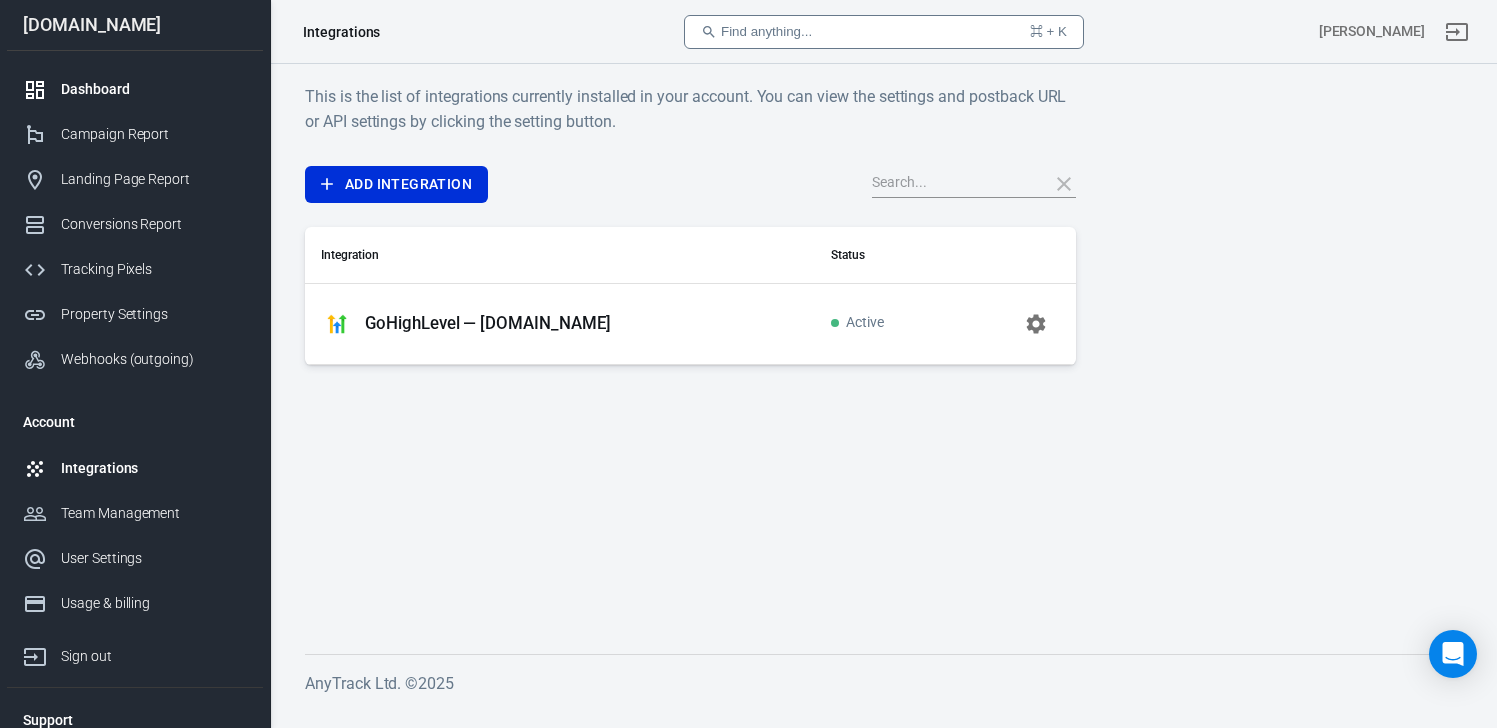 click on "Dashboard" at bounding box center [154, 89] 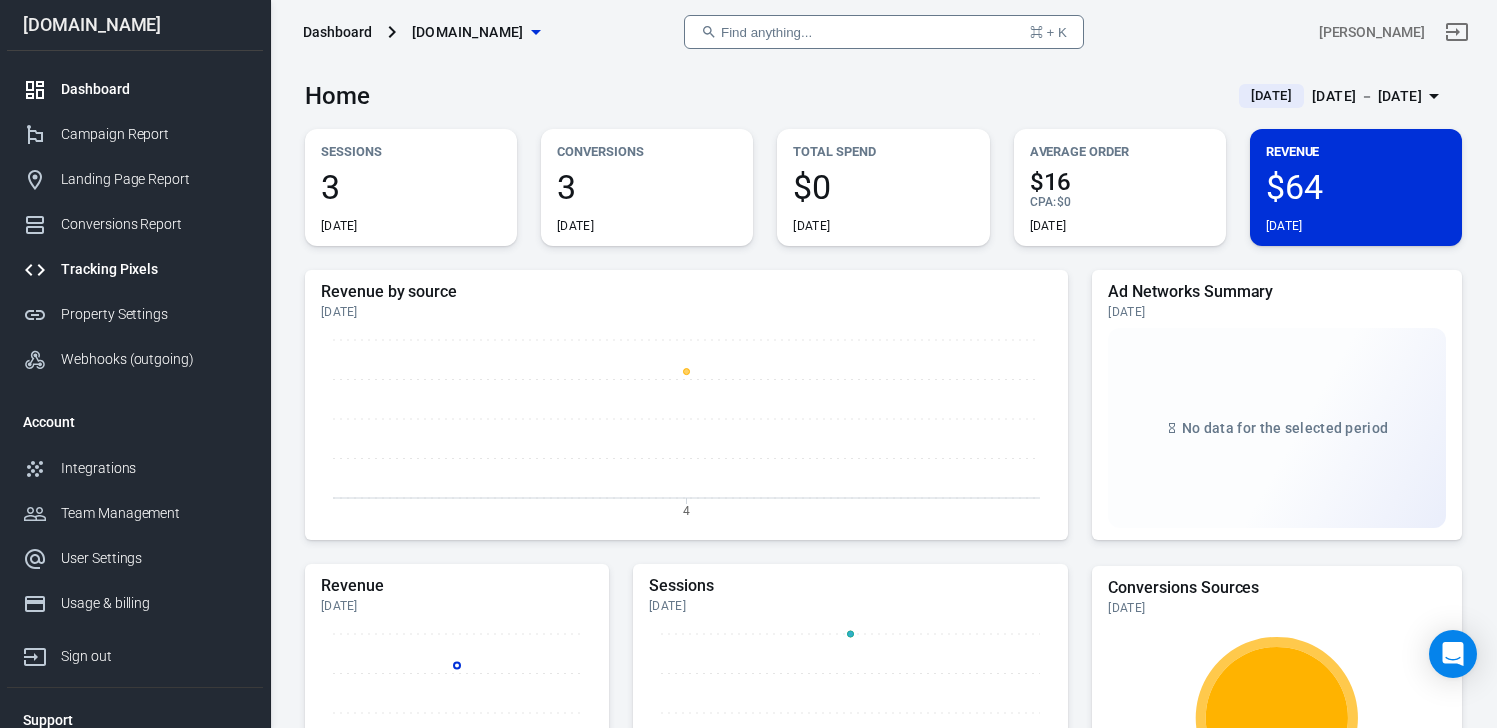 click on "Tracking Pixels" at bounding box center (154, 269) 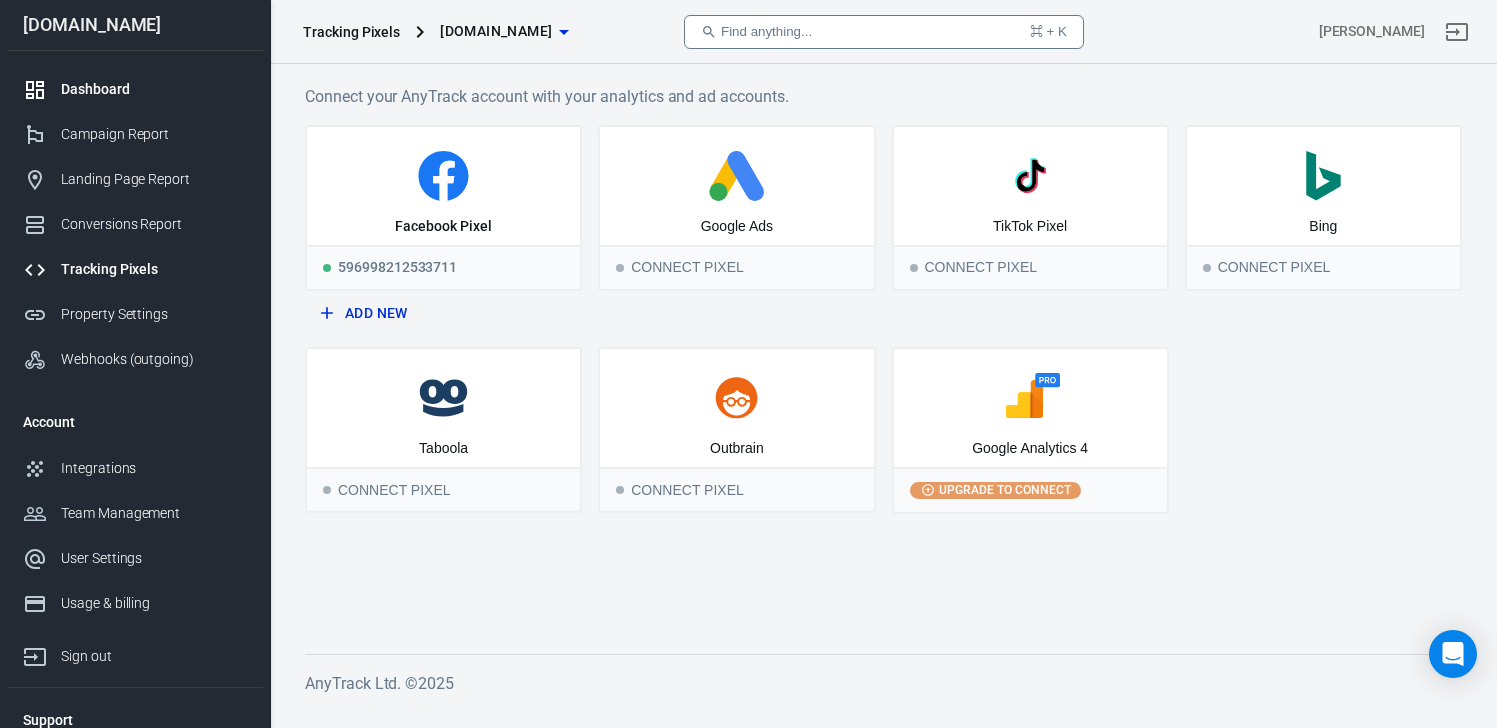 click on "Dashboard" at bounding box center (154, 89) 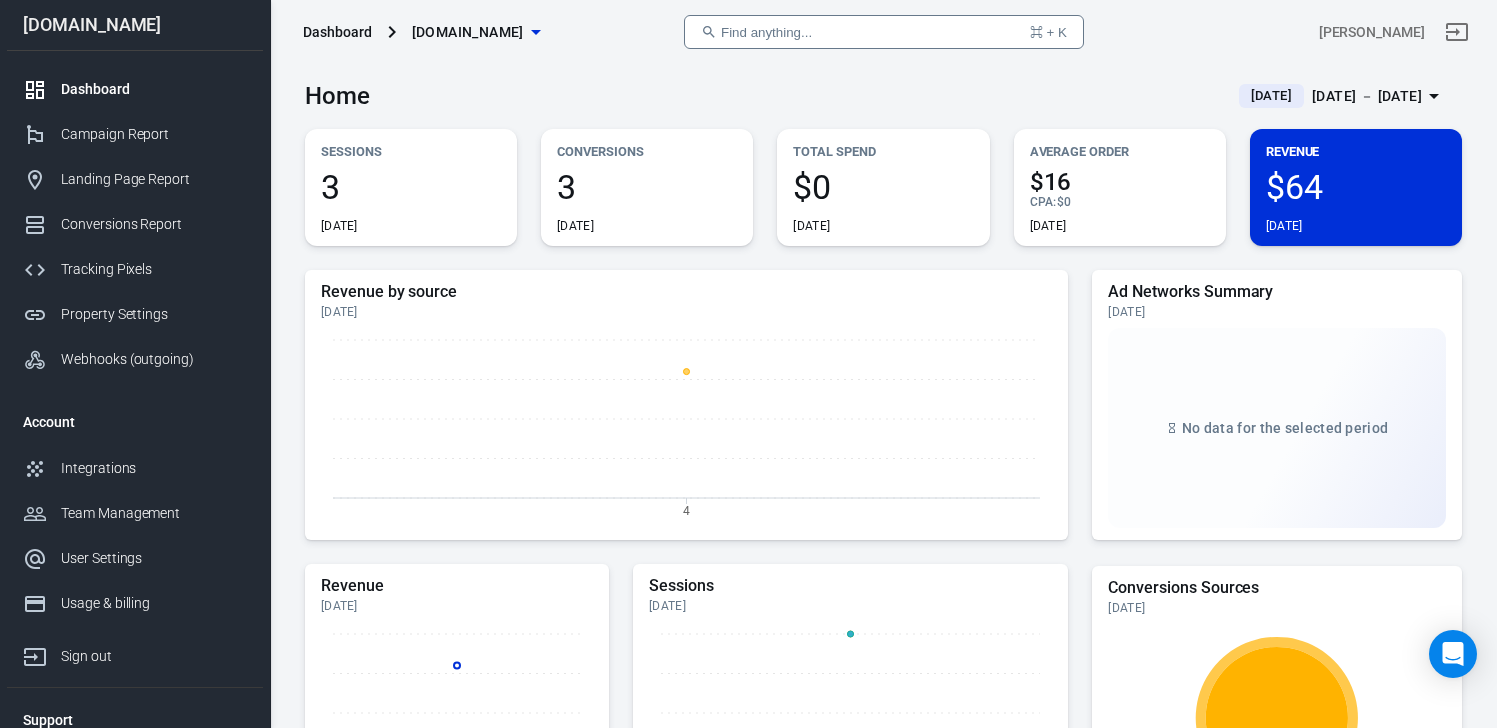 click on "[PERSON_NAME]" at bounding box center [1282, 32] 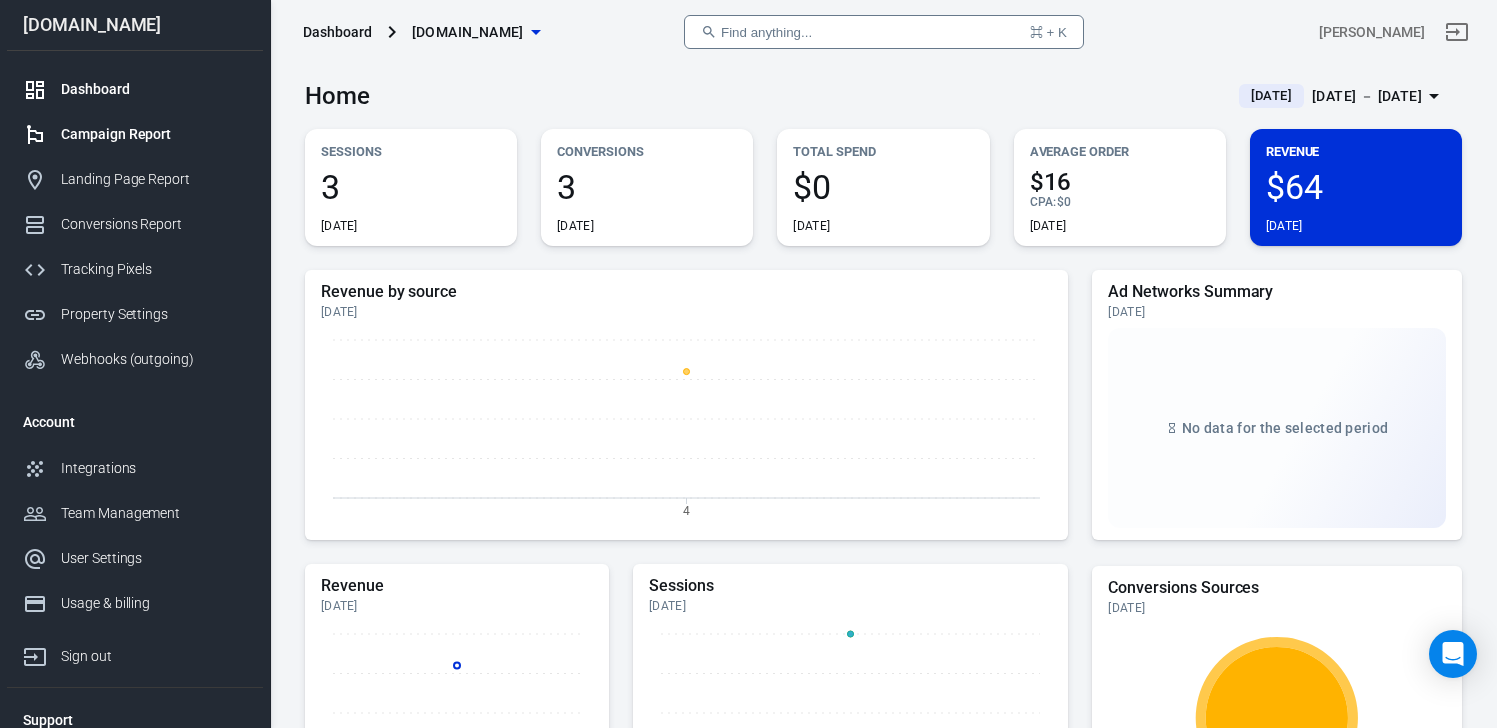 click on "Campaign Report" at bounding box center (154, 134) 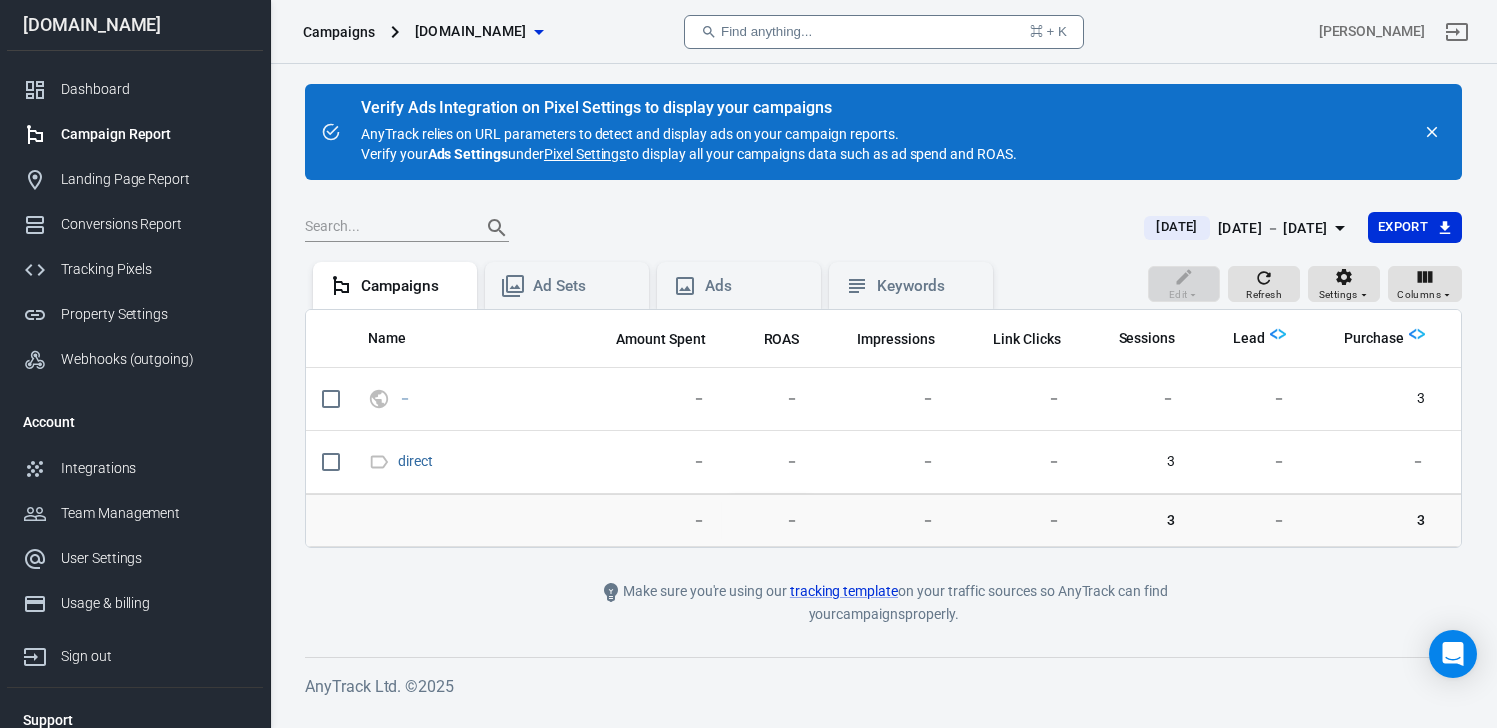 click on "Pixel Settings" at bounding box center (585, 154) 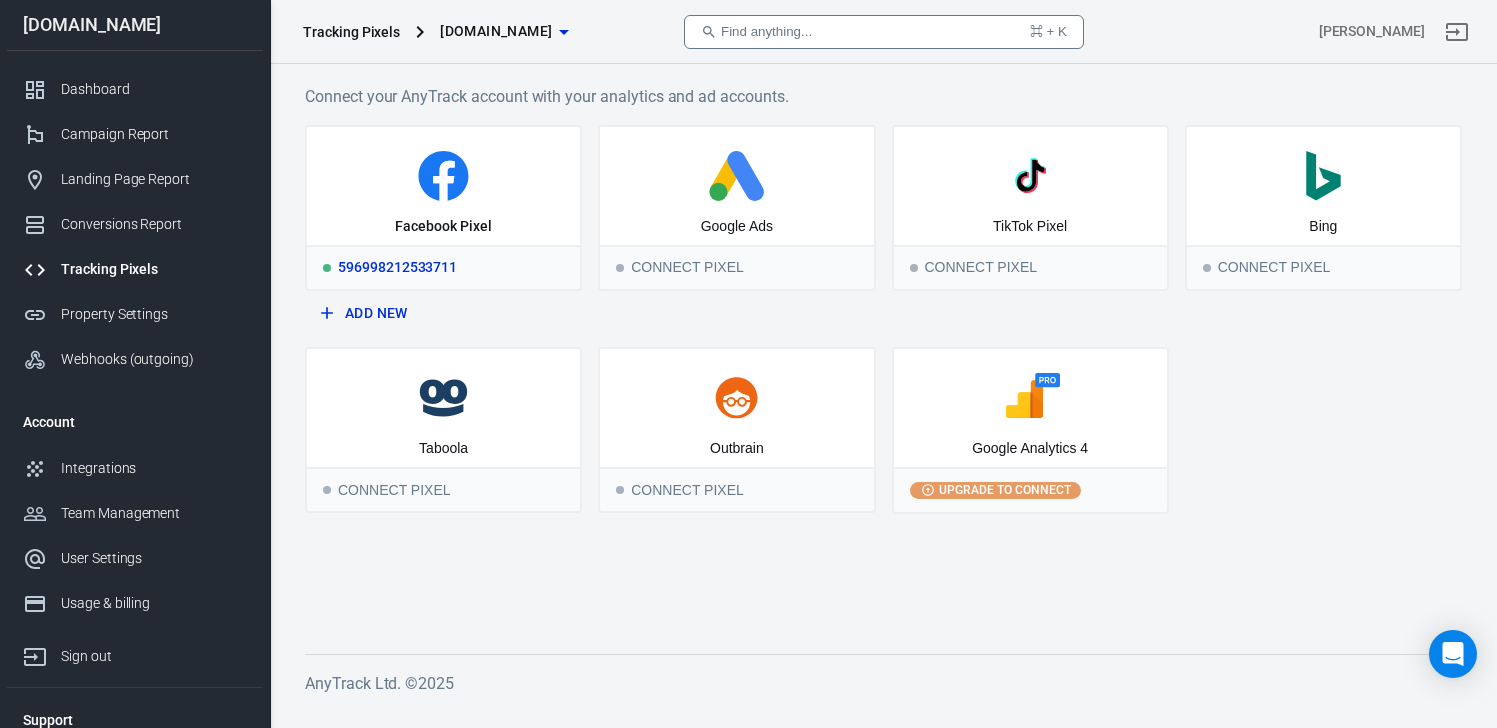 click 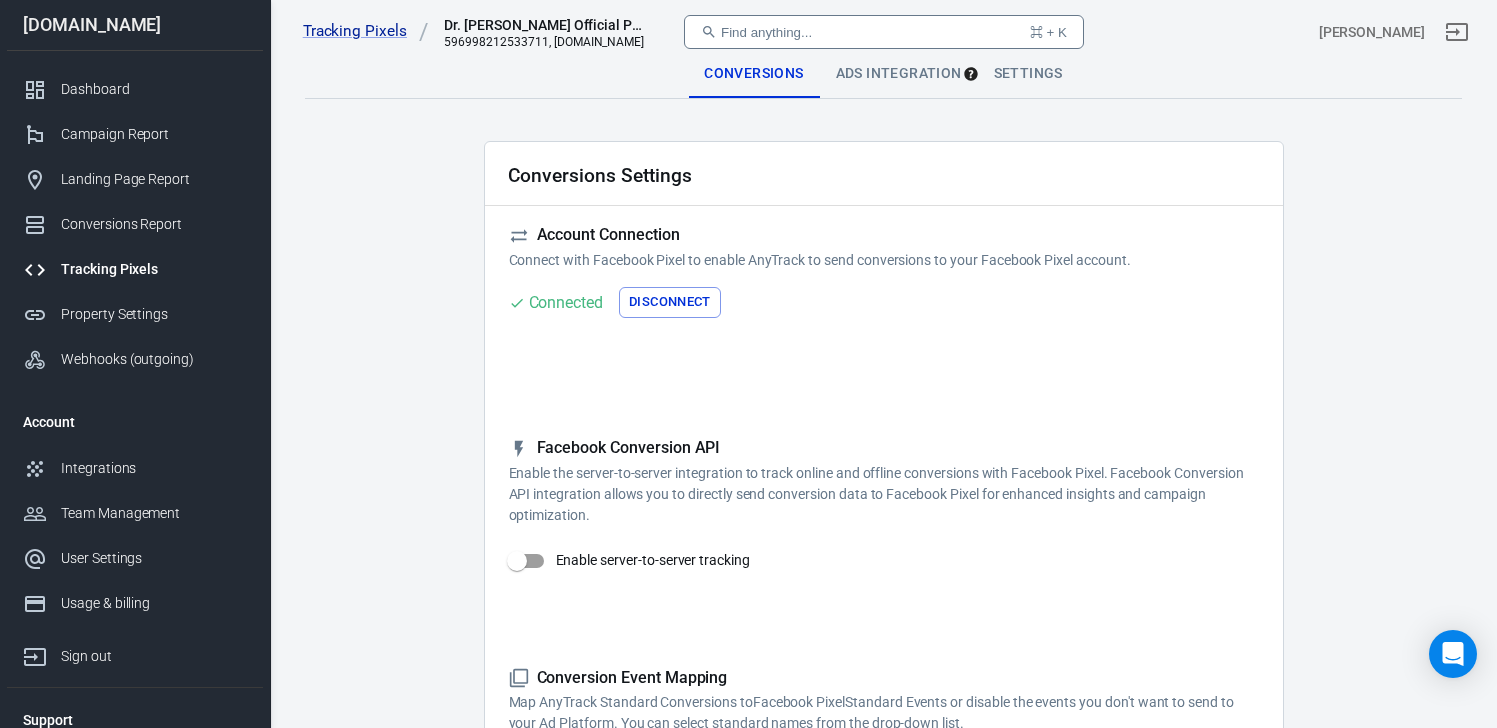 click on "Ads Integration" at bounding box center [899, 74] 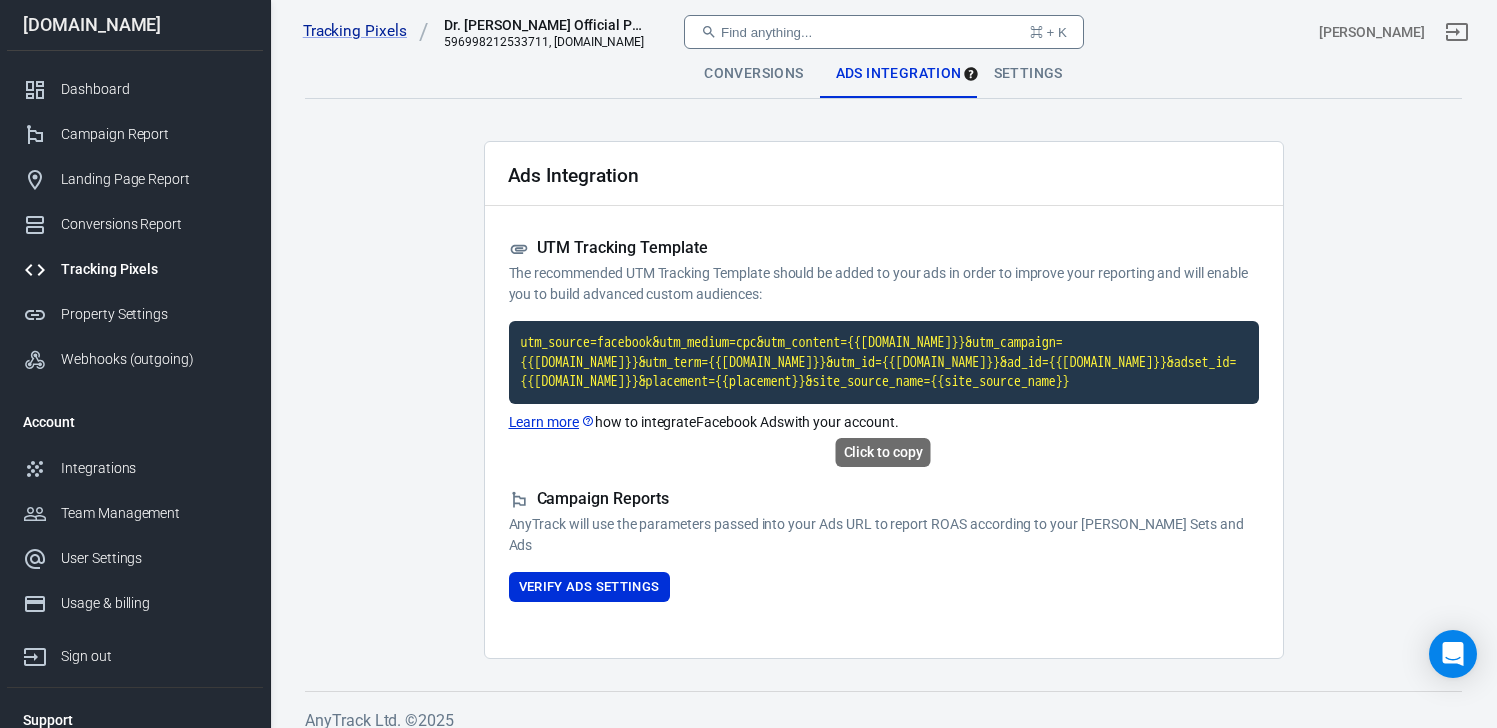 click on "utm_source=facebook&utm_medium=cpc&utm_content={{[DOMAIN_NAME]}}&utm_campaign={{[DOMAIN_NAME]}}&utm_term={{[DOMAIN_NAME]}}&utm_id={{[DOMAIN_NAME]}}&ad_id={{[DOMAIN_NAME]}}&adset_id={{[DOMAIN_NAME]}}&placement={{placement}}&site_source_name={{site_source_name}}" at bounding box center (884, 362) 